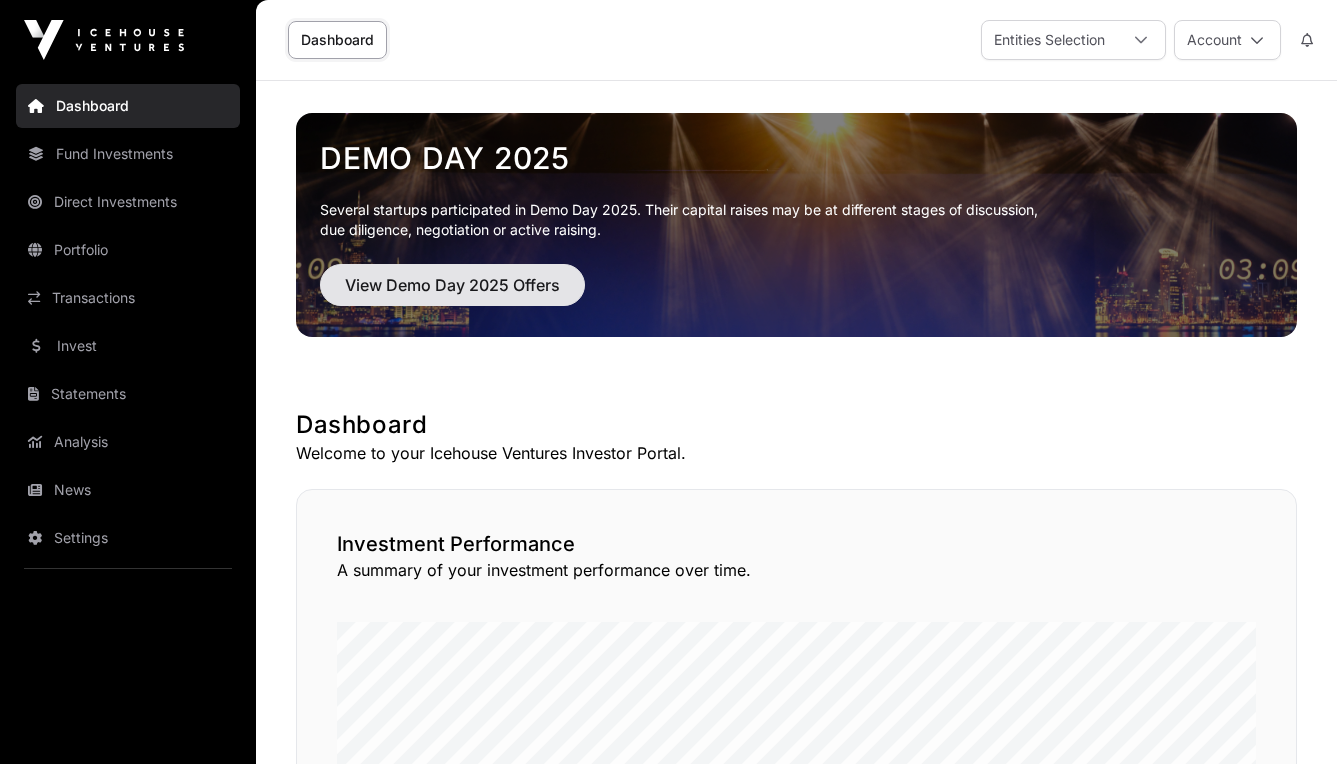 scroll, scrollTop: 0, scrollLeft: 0, axis: both 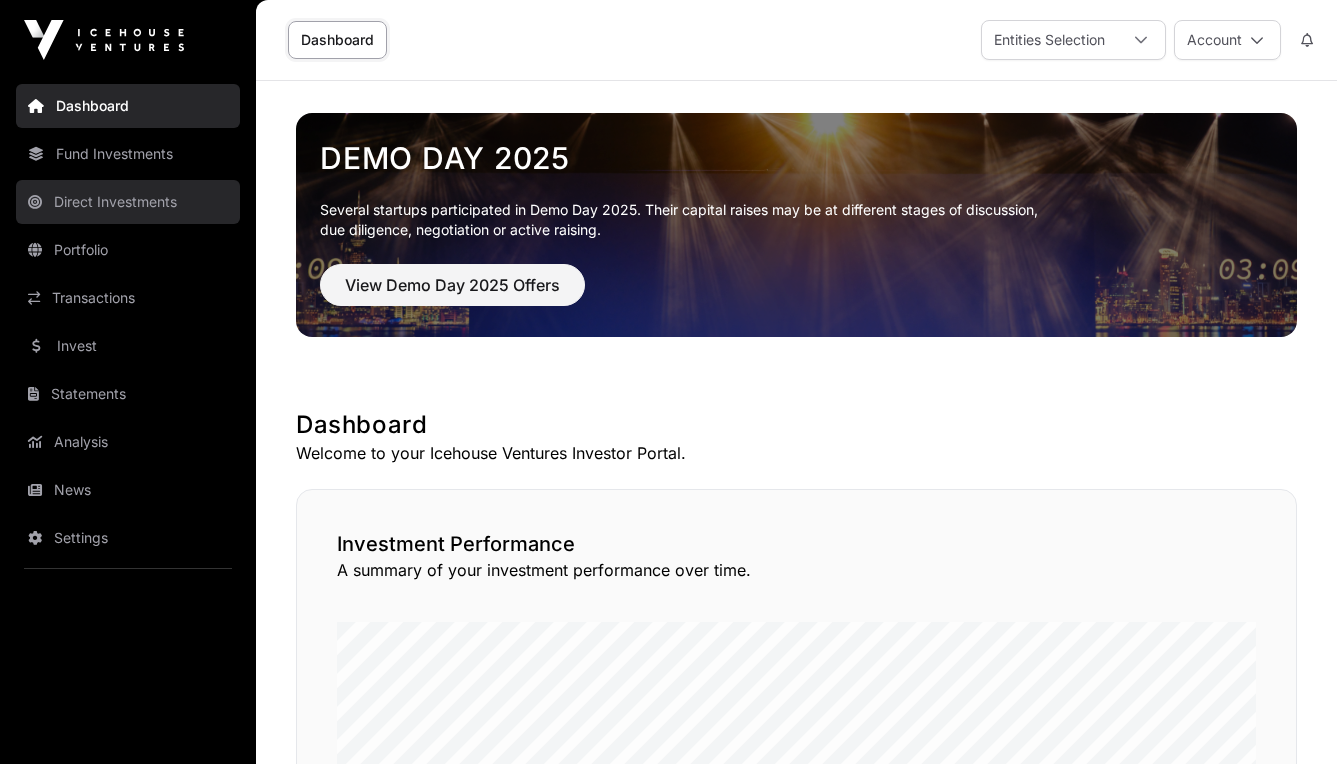 click on "Direct Investments" 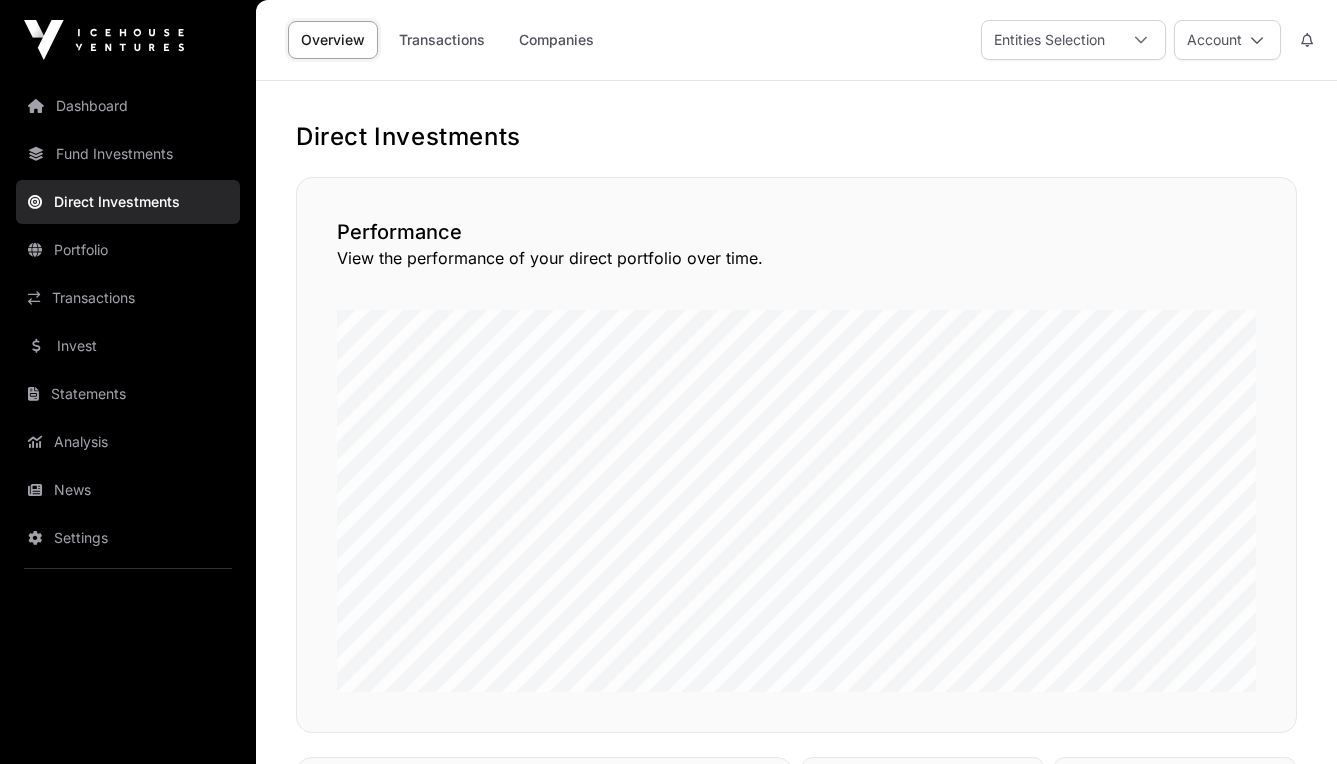 scroll, scrollTop: 0, scrollLeft: 0, axis: both 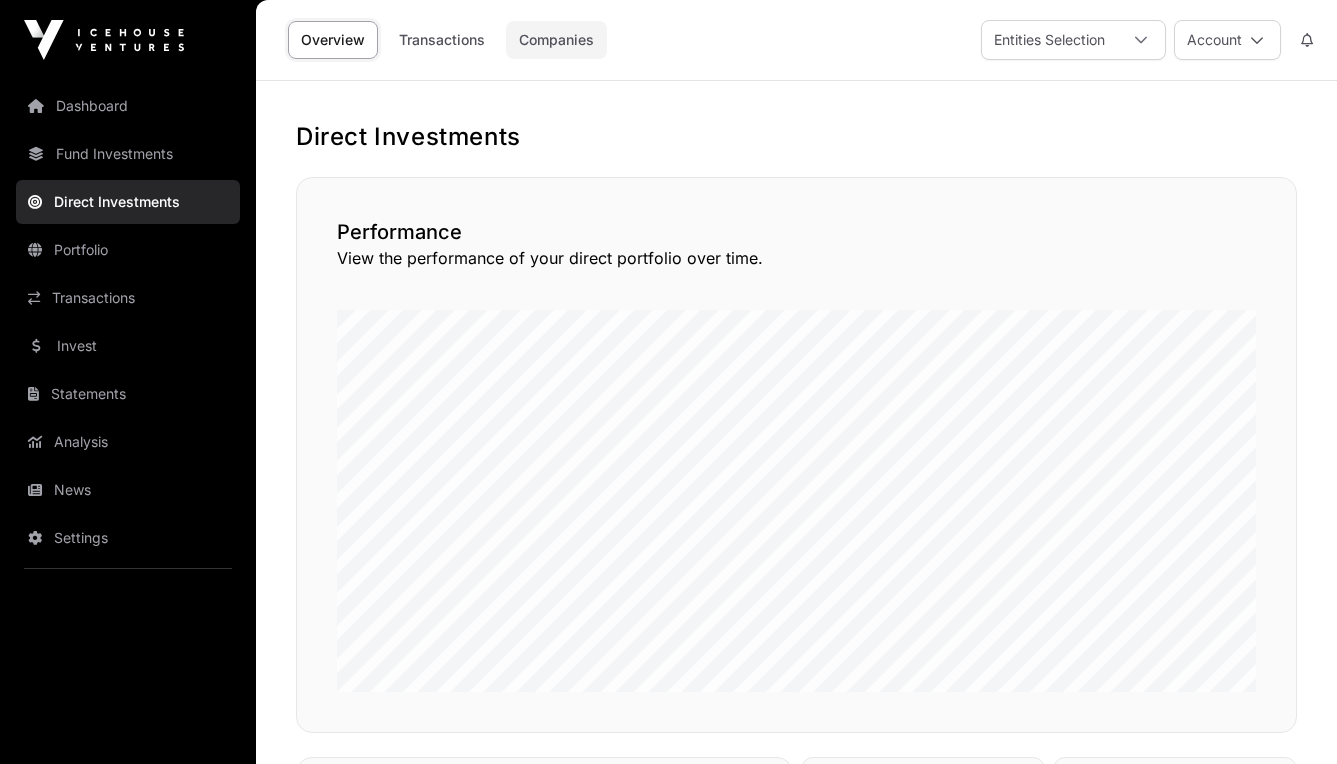 click on "Companies" 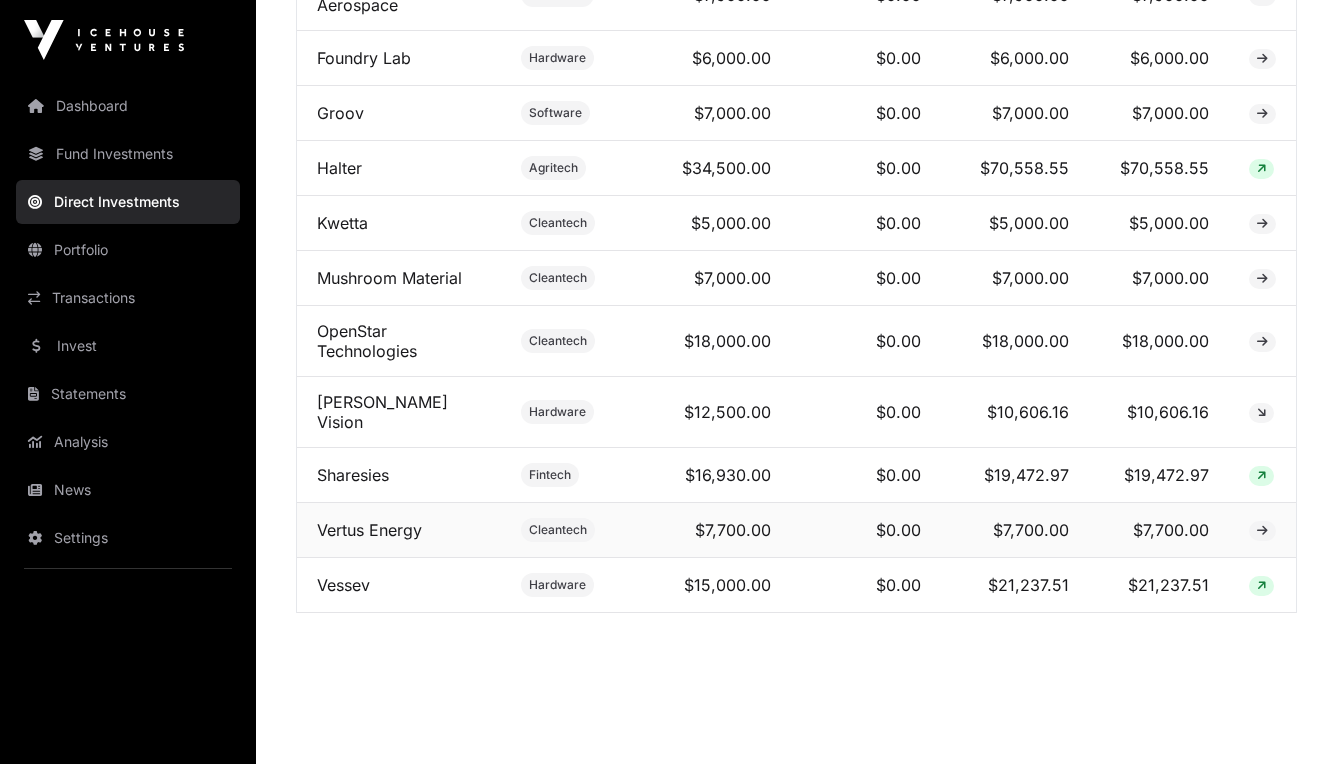 scroll, scrollTop: 1019, scrollLeft: 0, axis: vertical 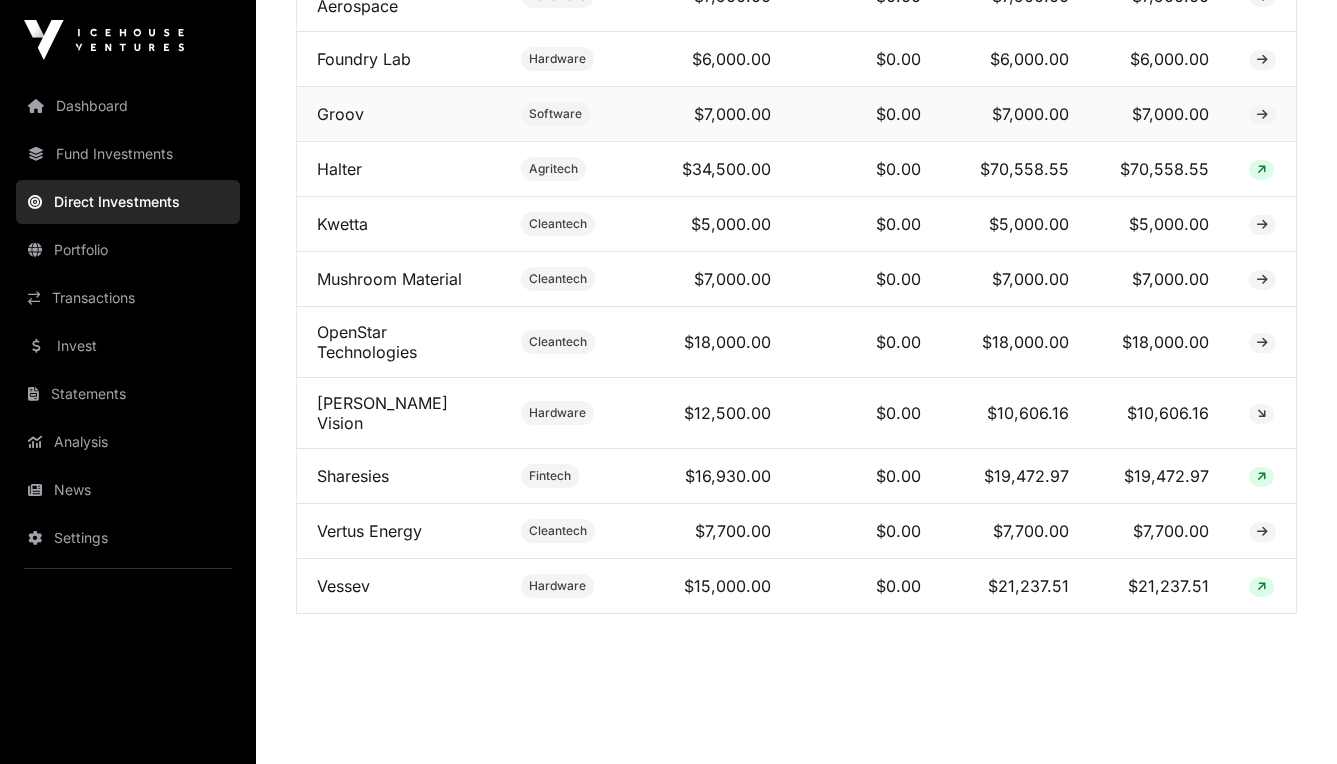 drag, startPoint x: 1179, startPoint y: 110, endPoint x: 1193, endPoint y: 111, distance: 14.035668 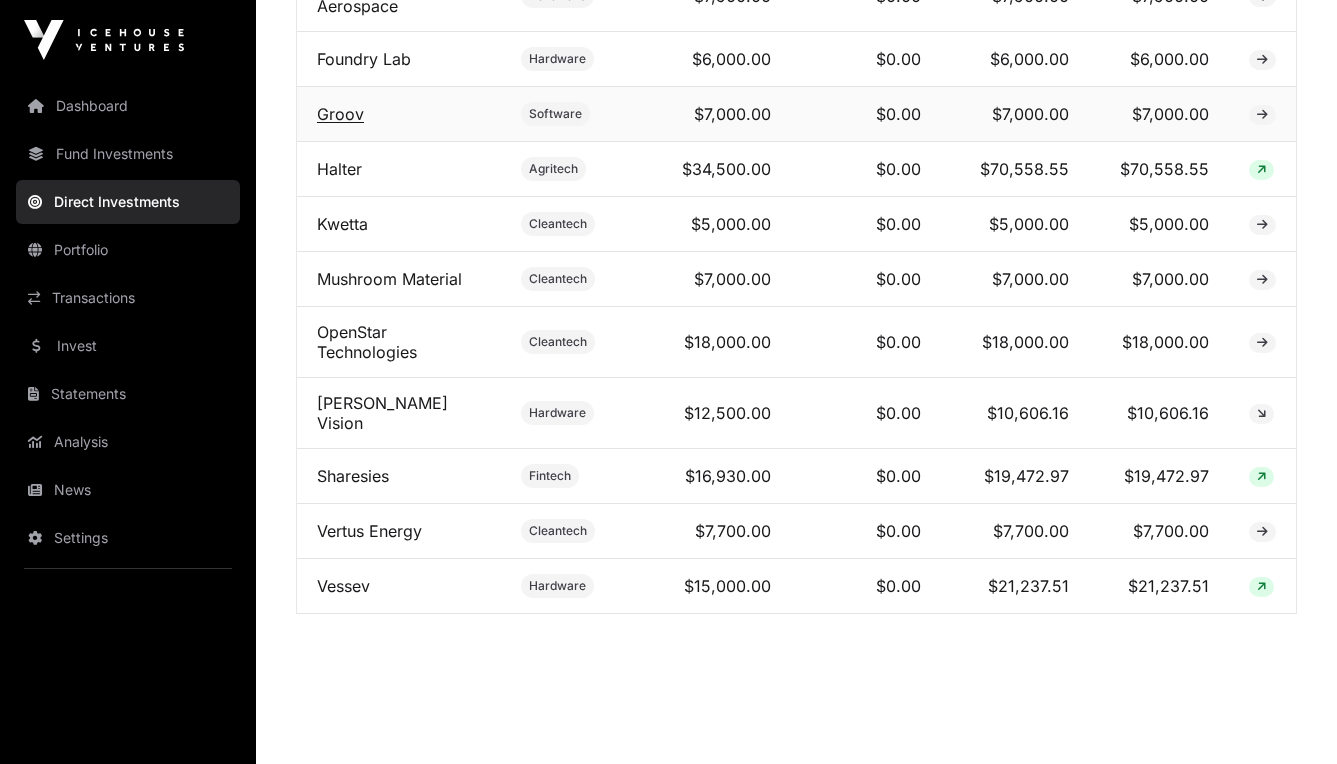 click on "Groov" 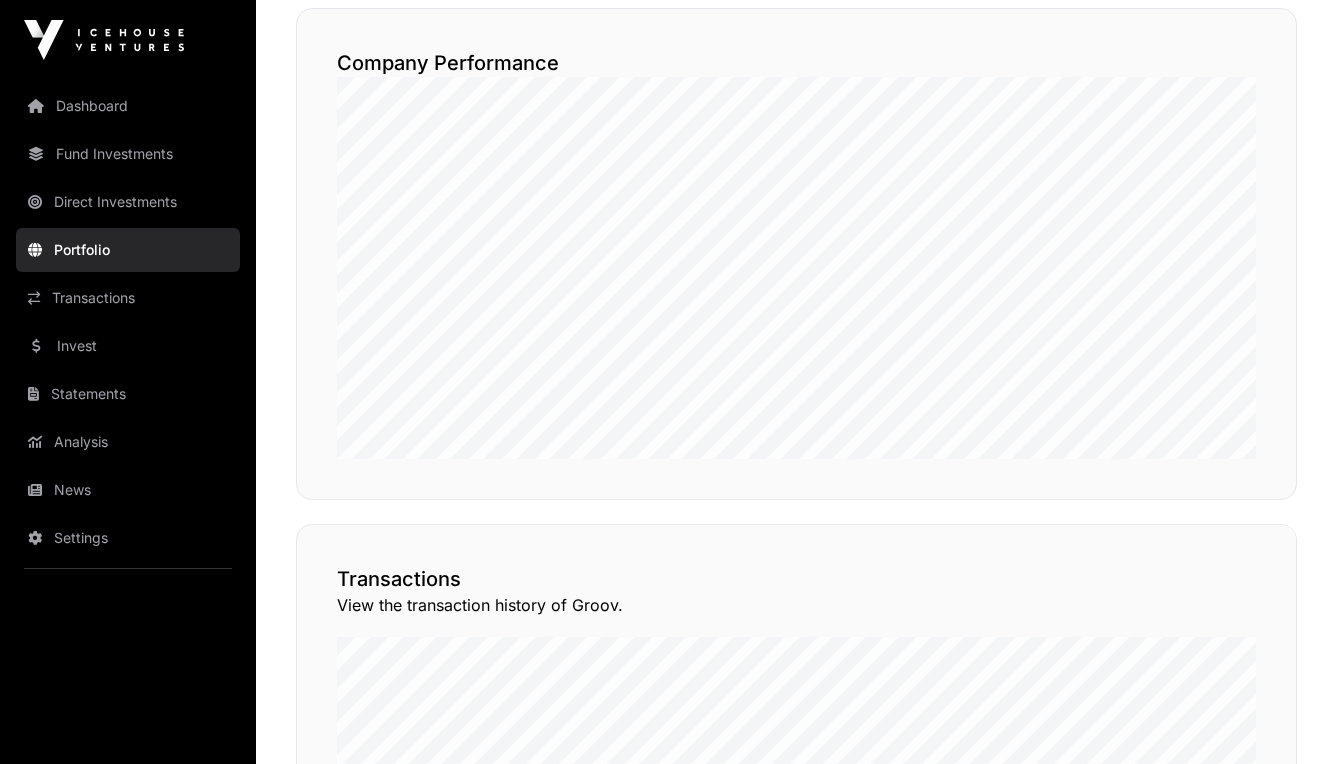 scroll, scrollTop: 0, scrollLeft: 0, axis: both 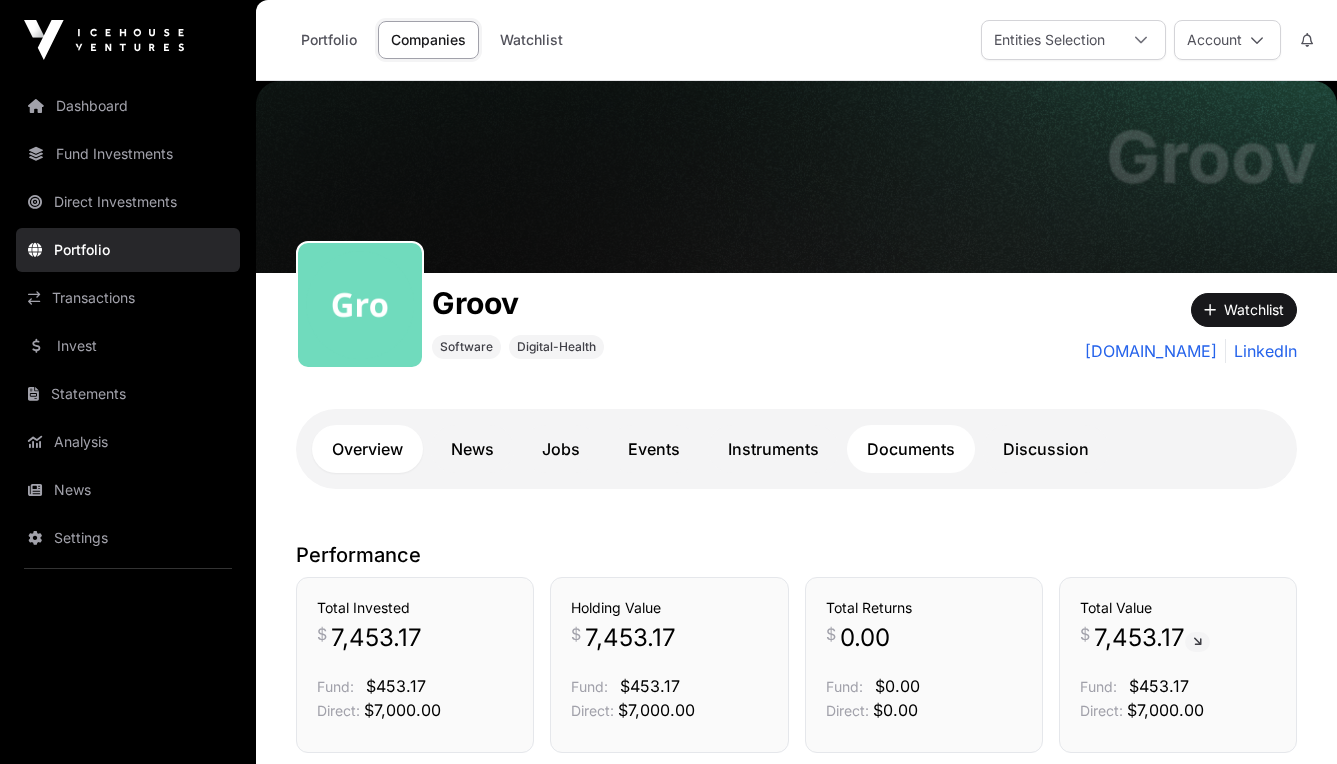 click on "Documents" 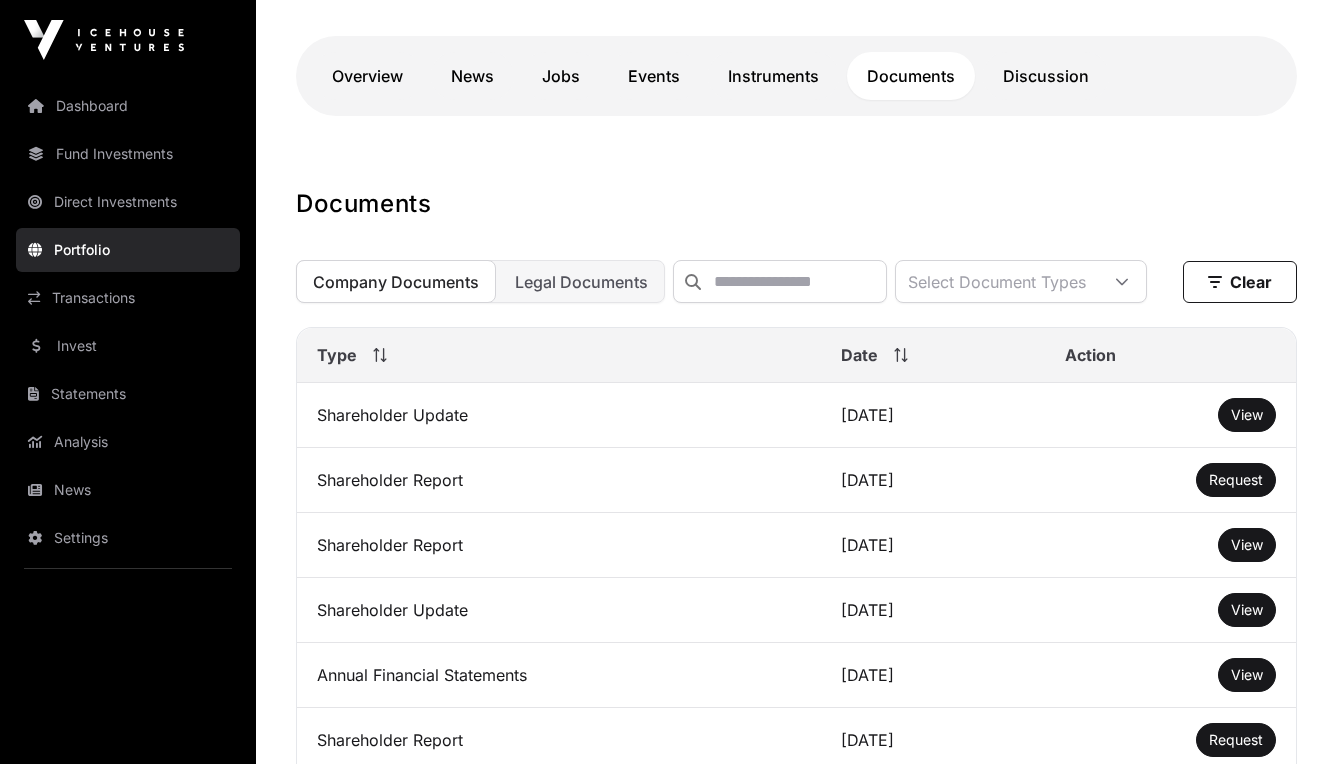 scroll, scrollTop: 375, scrollLeft: 0, axis: vertical 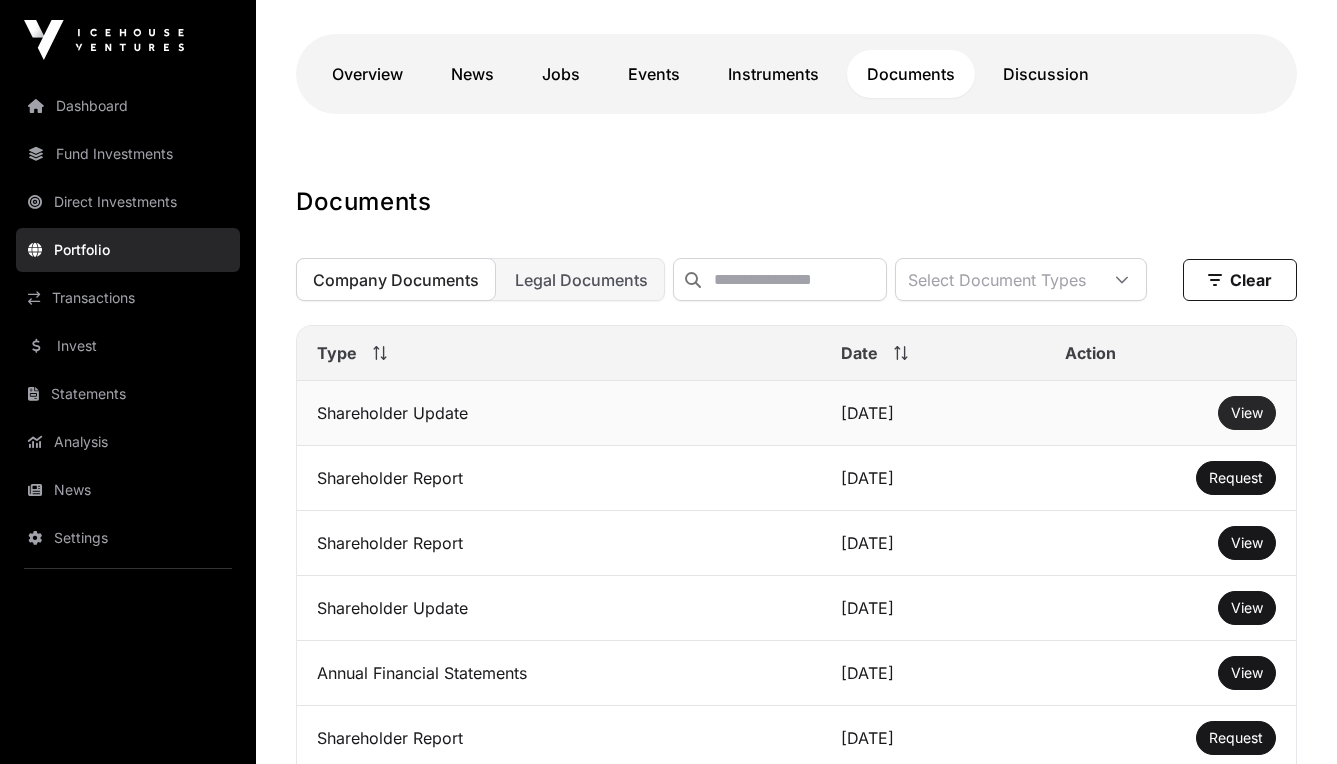 click on "View" 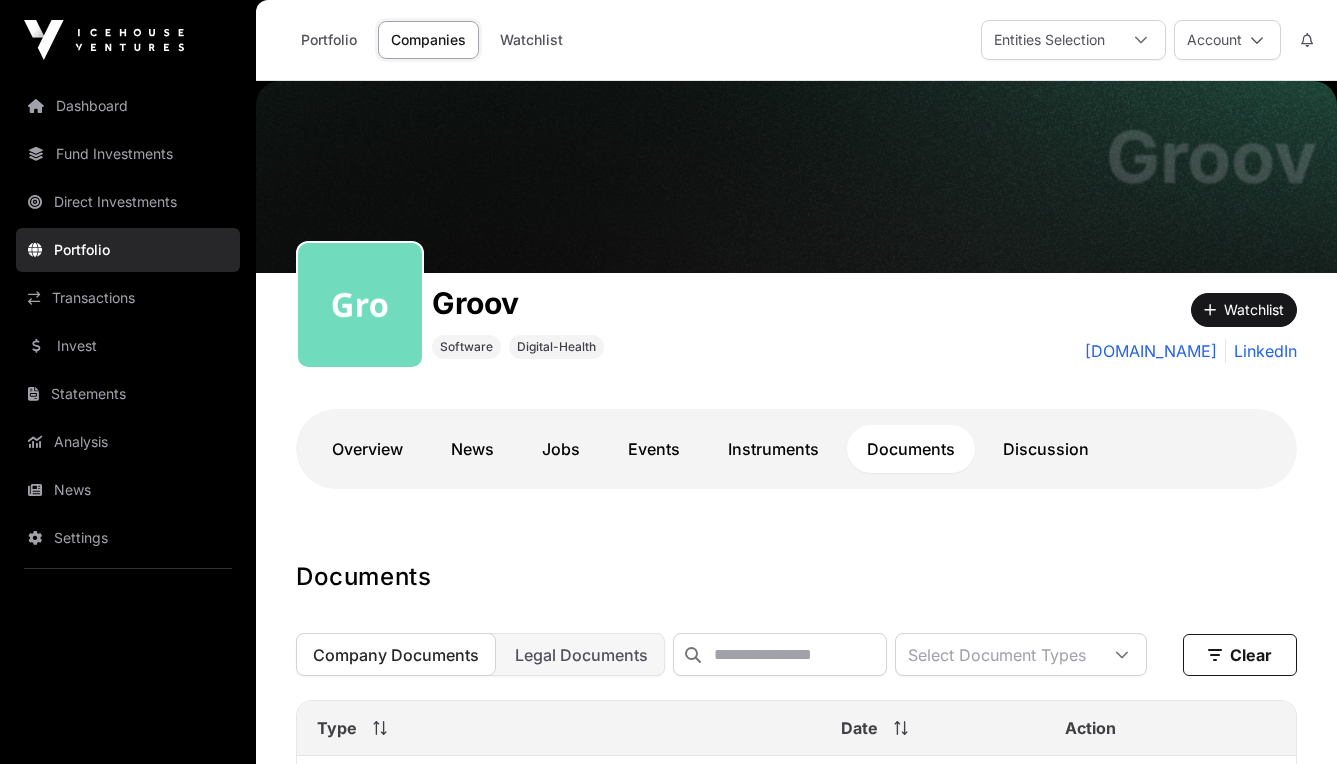 scroll, scrollTop: 0, scrollLeft: 0, axis: both 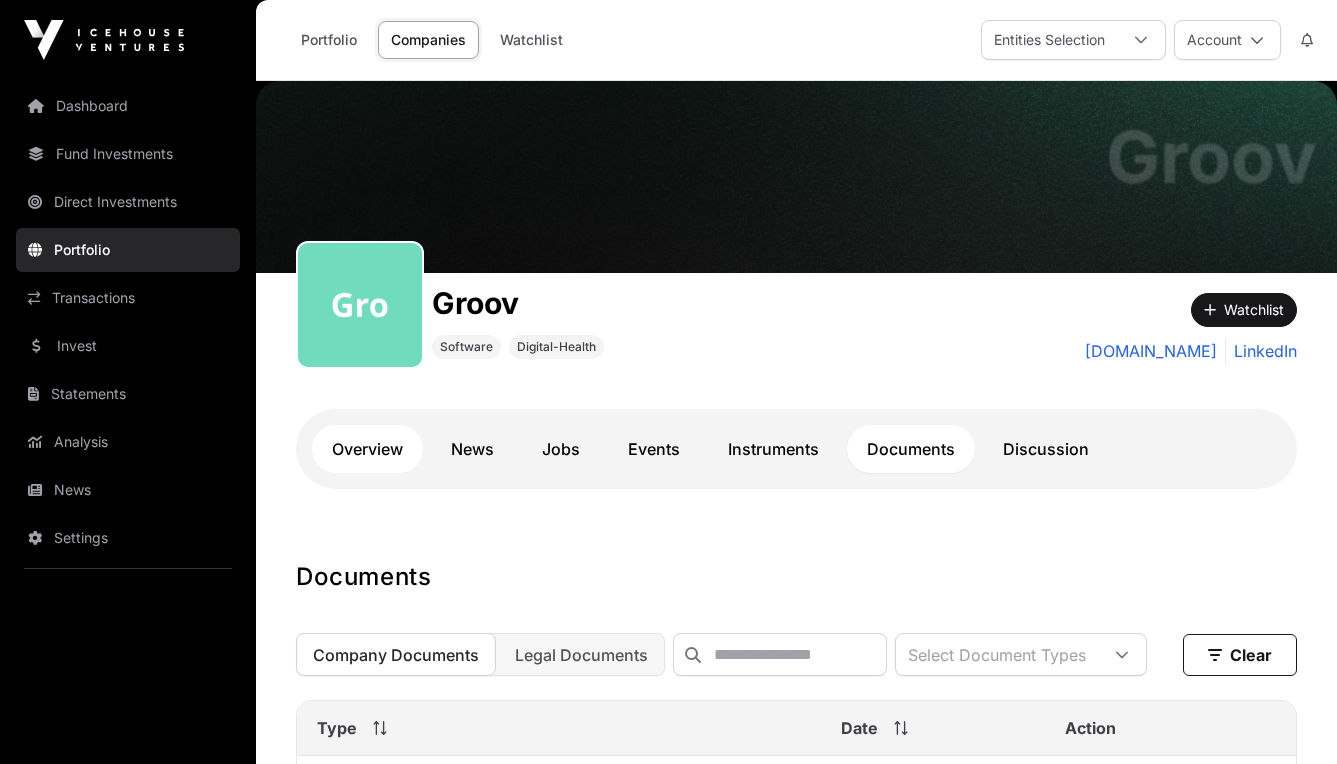 click on "Overview" 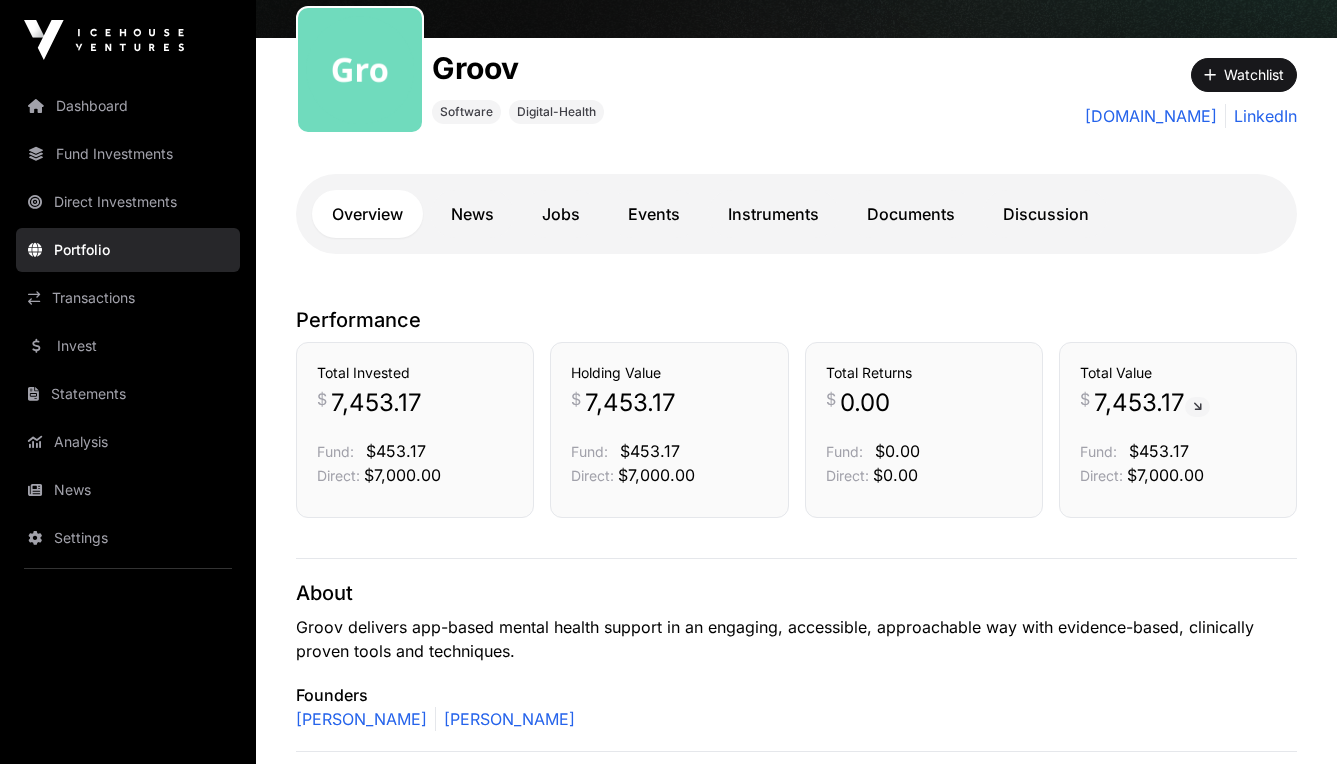 scroll, scrollTop: 238, scrollLeft: 0, axis: vertical 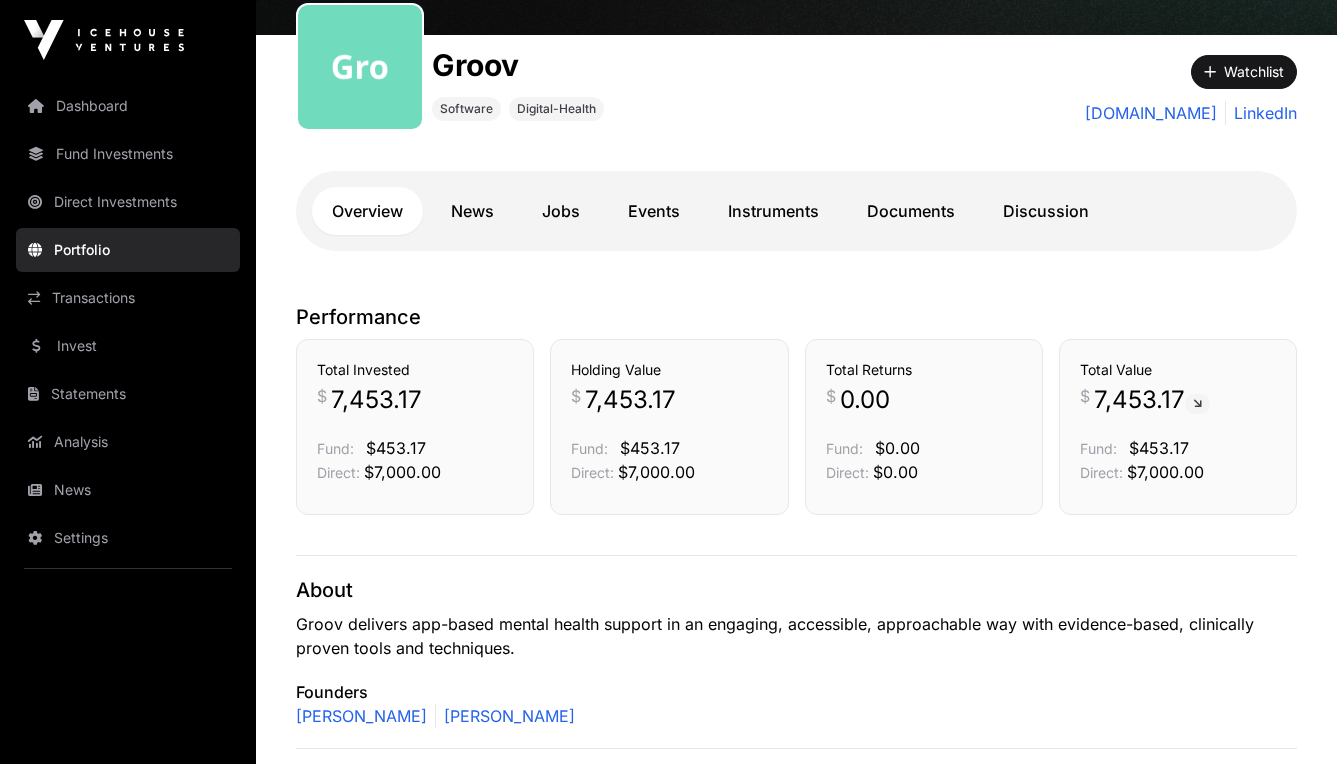 click on "$453.17" 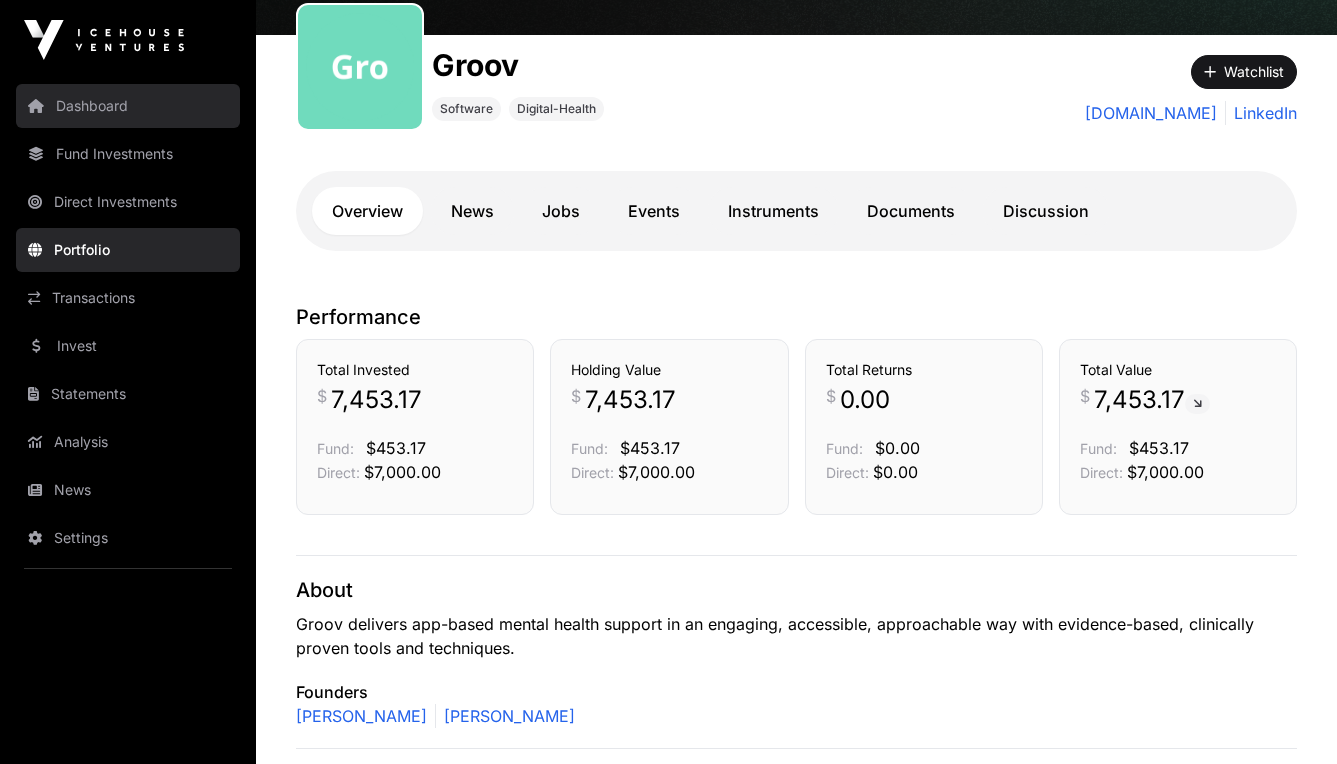 click on "Dashboard" 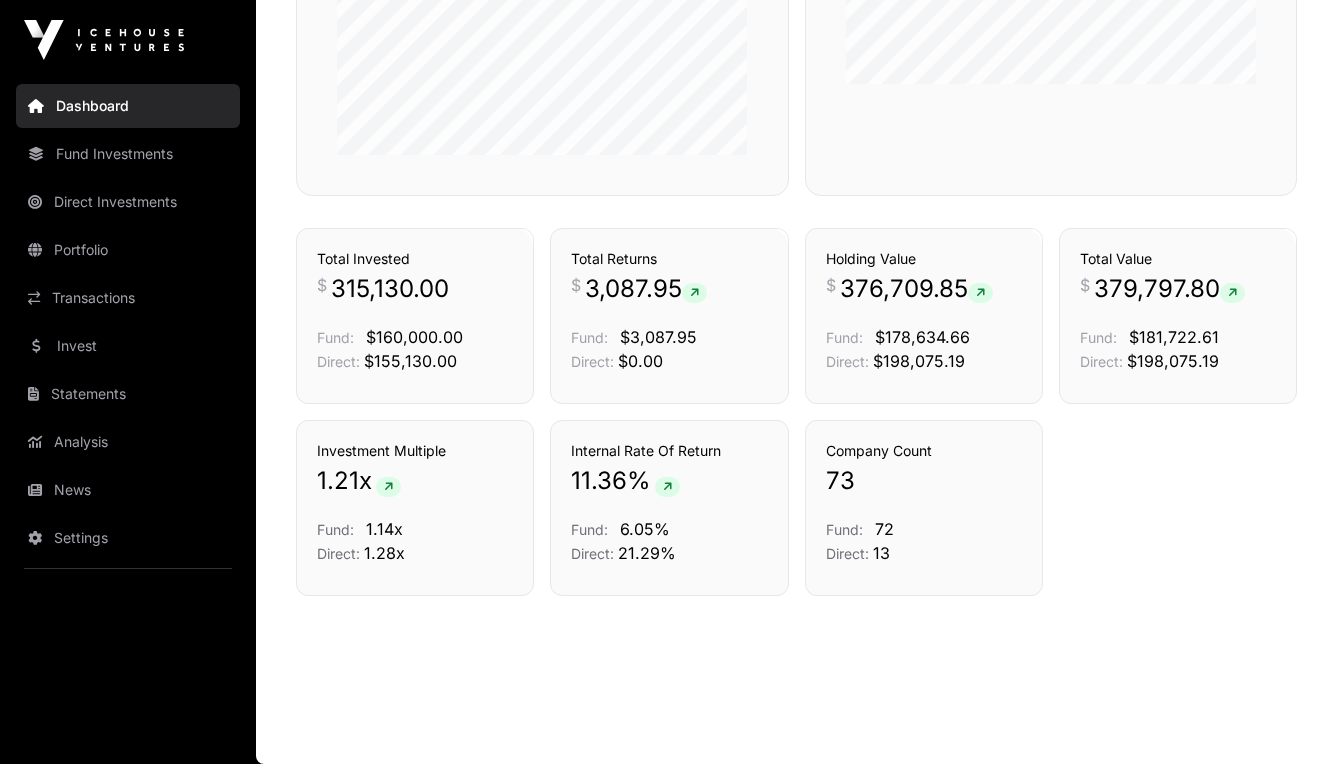 scroll, scrollTop: 1335, scrollLeft: 0, axis: vertical 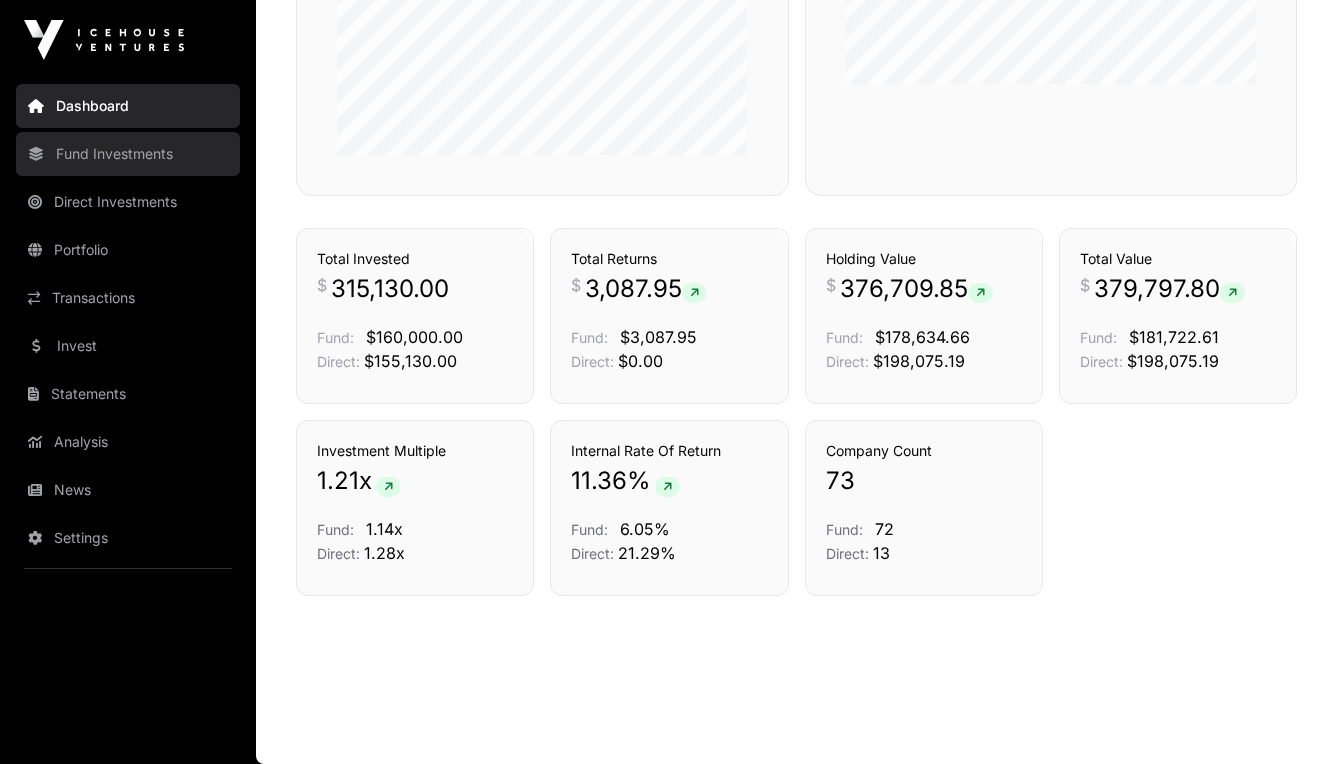 click on "Fund Investments" 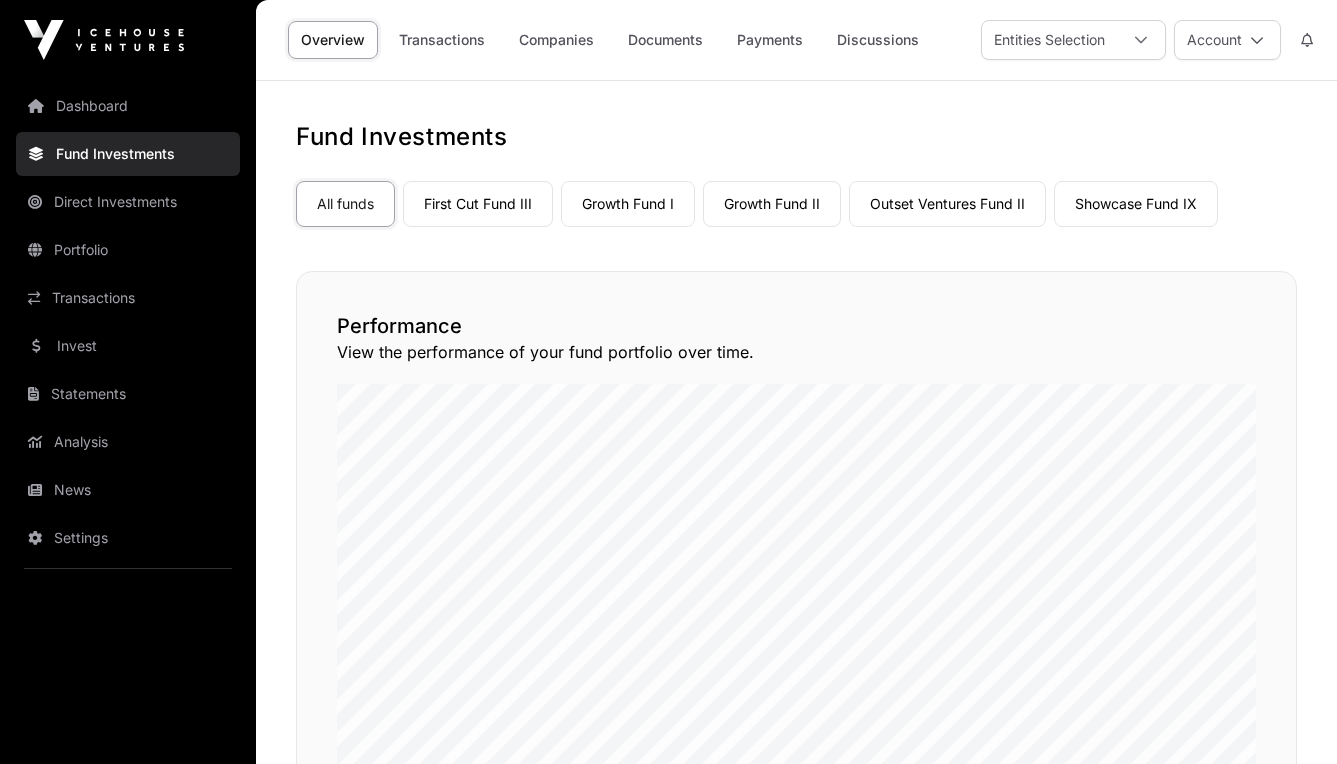 scroll, scrollTop: 0, scrollLeft: 0, axis: both 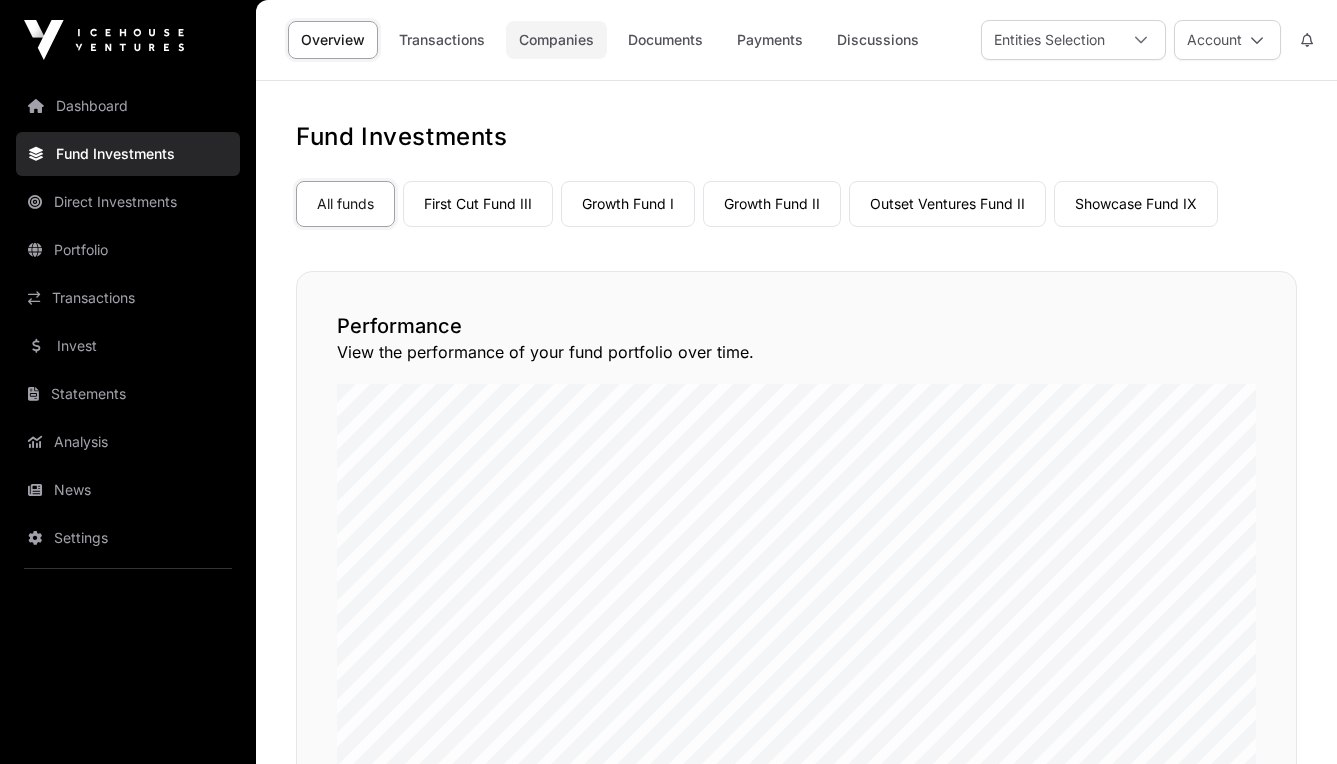 click on "Companies" 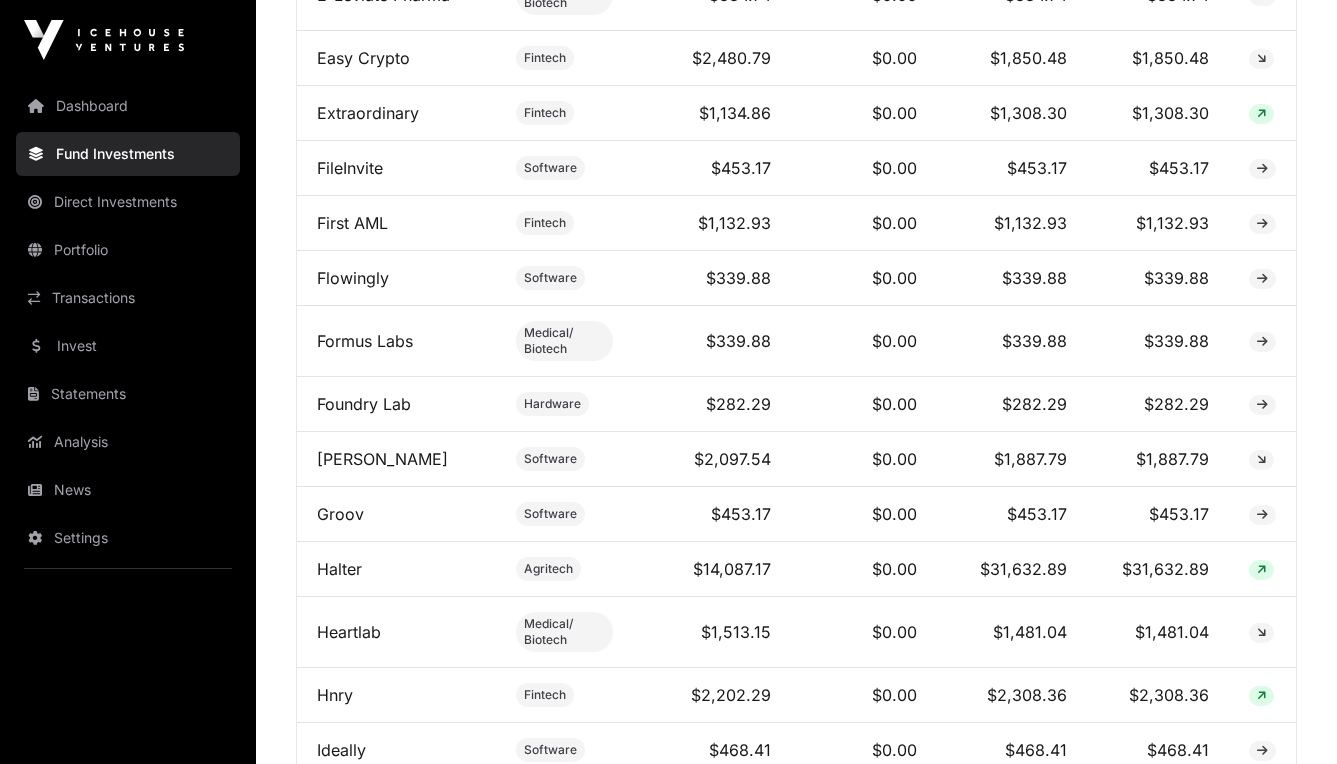 scroll, scrollTop: 2293, scrollLeft: 0, axis: vertical 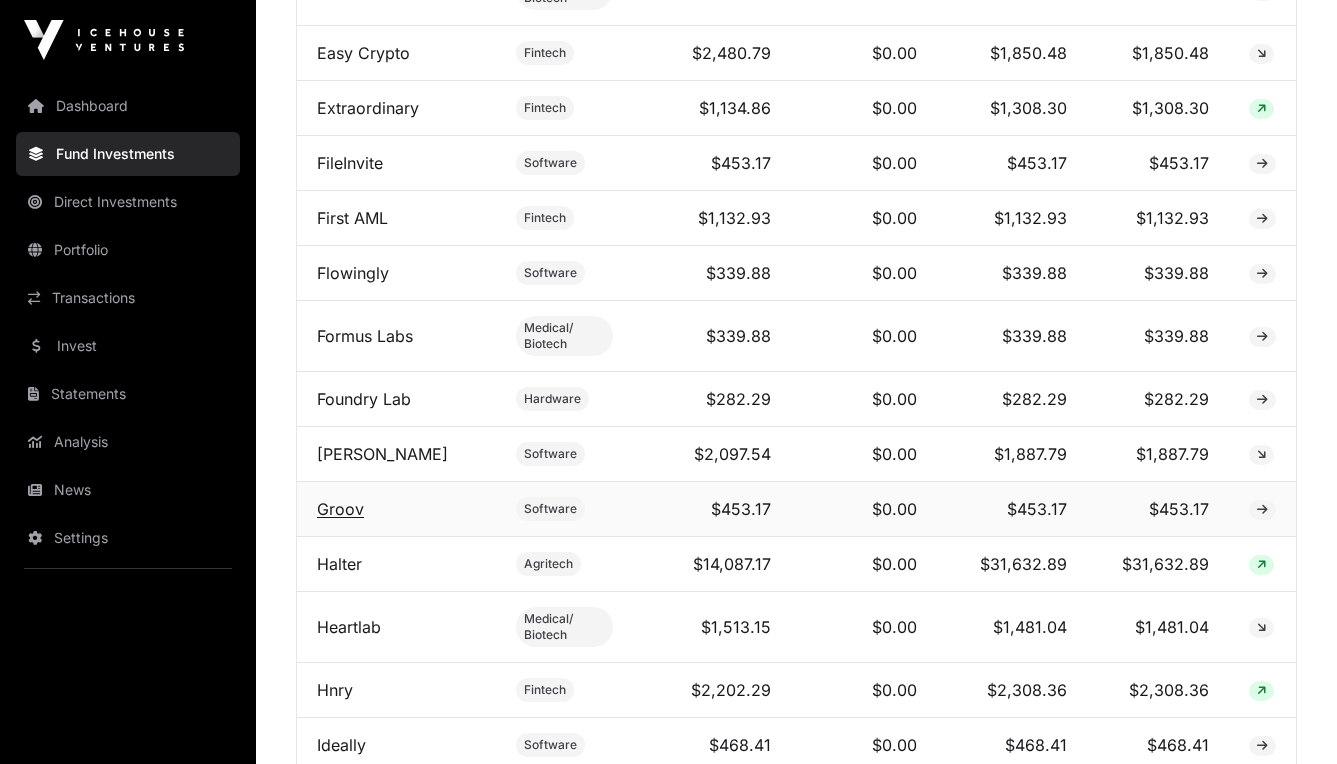 click on "Groov" 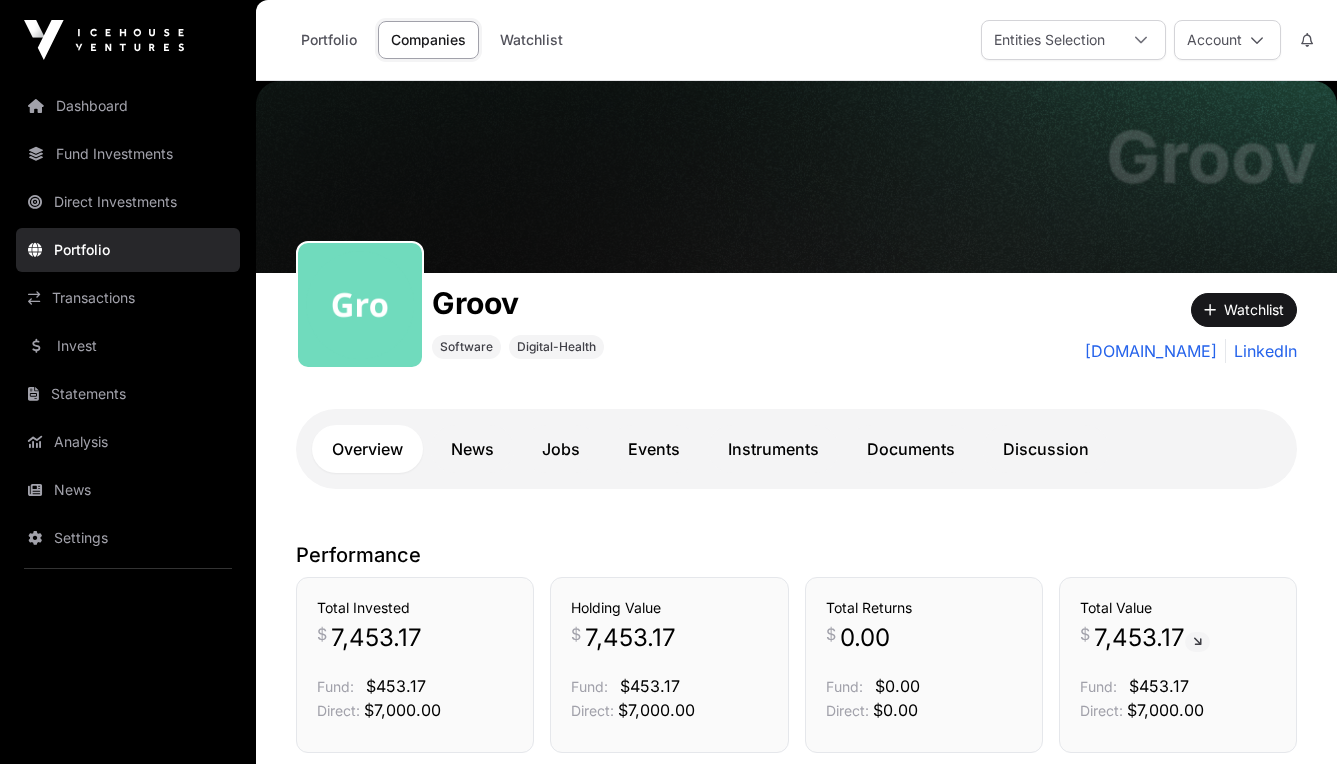 scroll, scrollTop: 0, scrollLeft: 0, axis: both 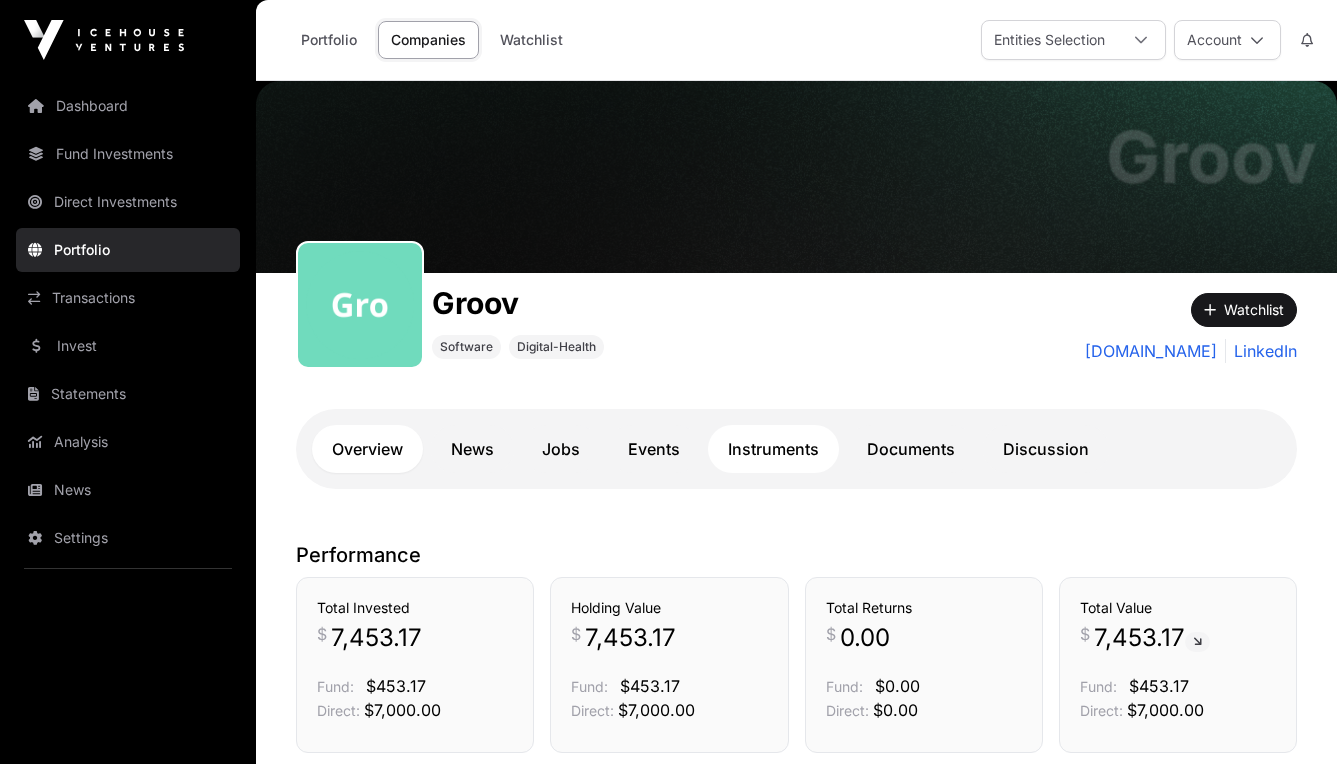 click on "Instruments" 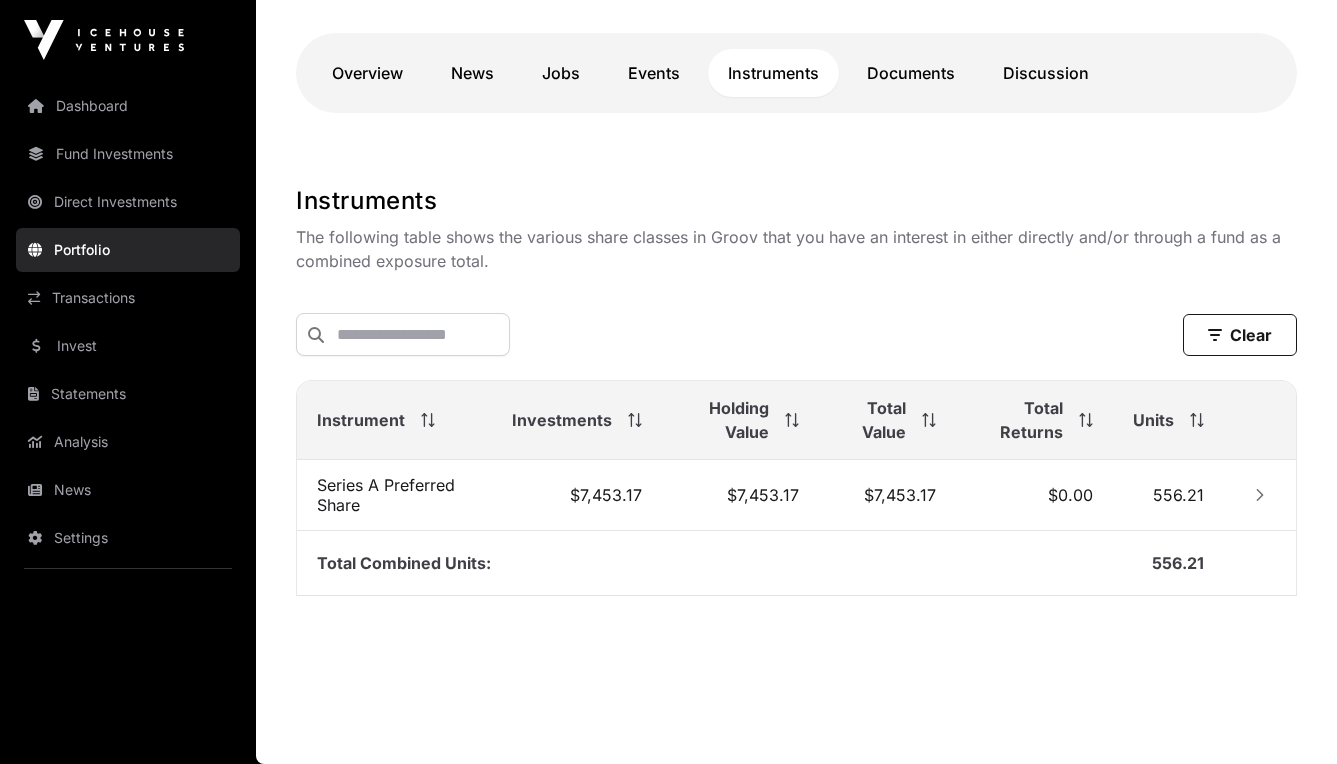 scroll, scrollTop: 379, scrollLeft: 0, axis: vertical 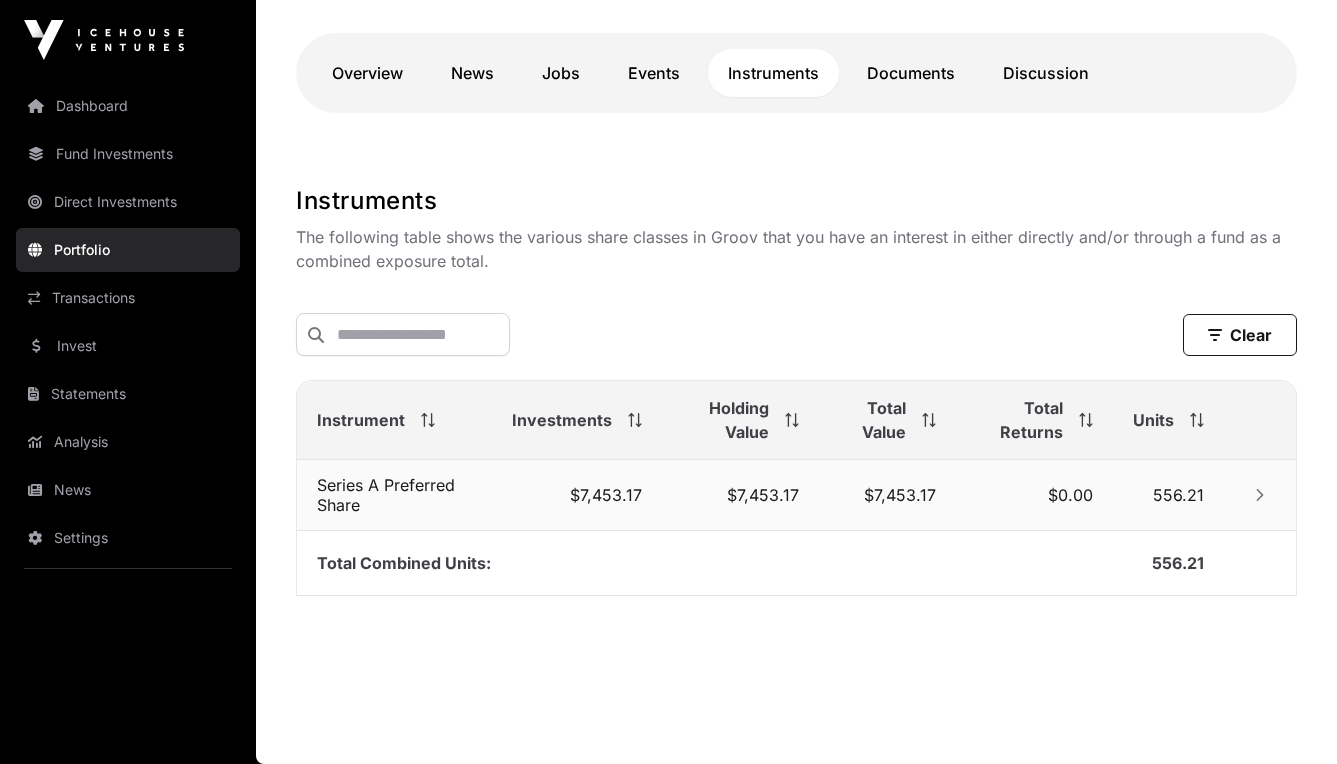 click 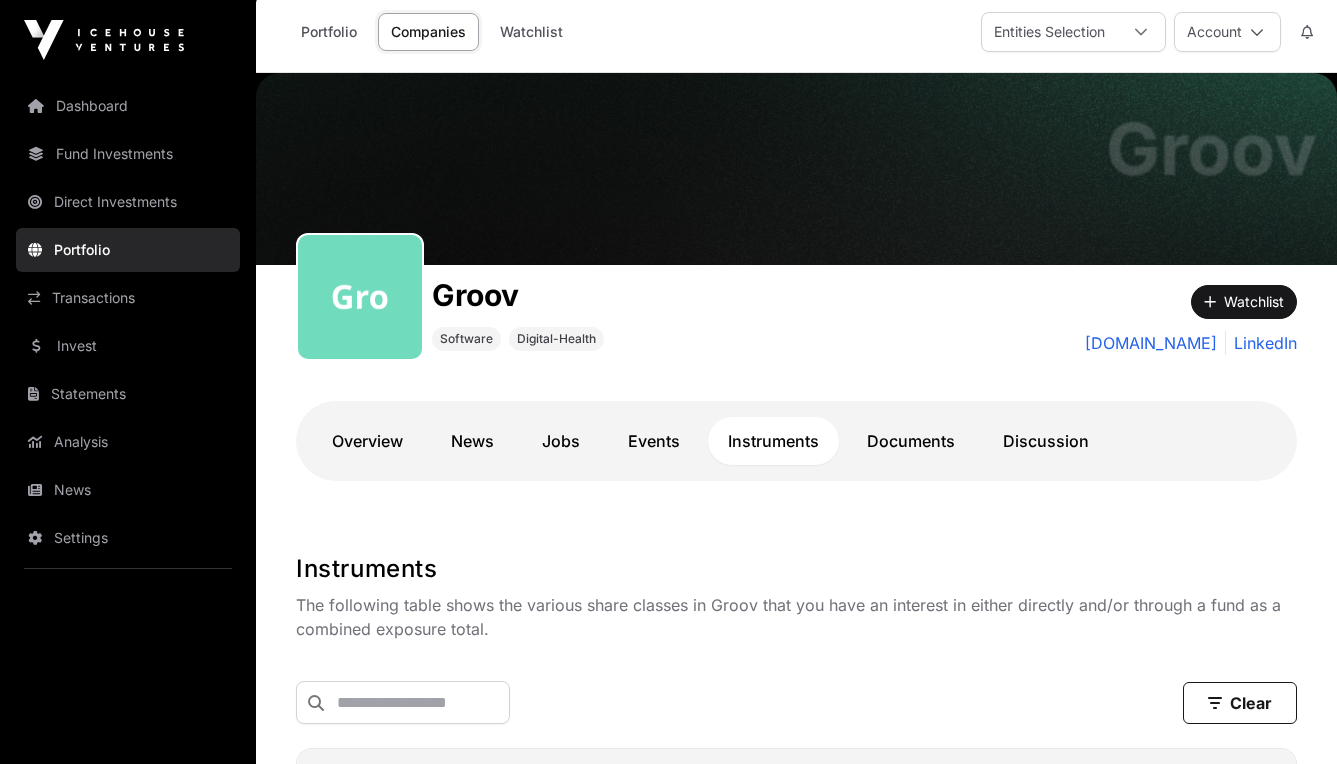 scroll, scrollTop: 8, scrollLeft: 0, axis: vertical 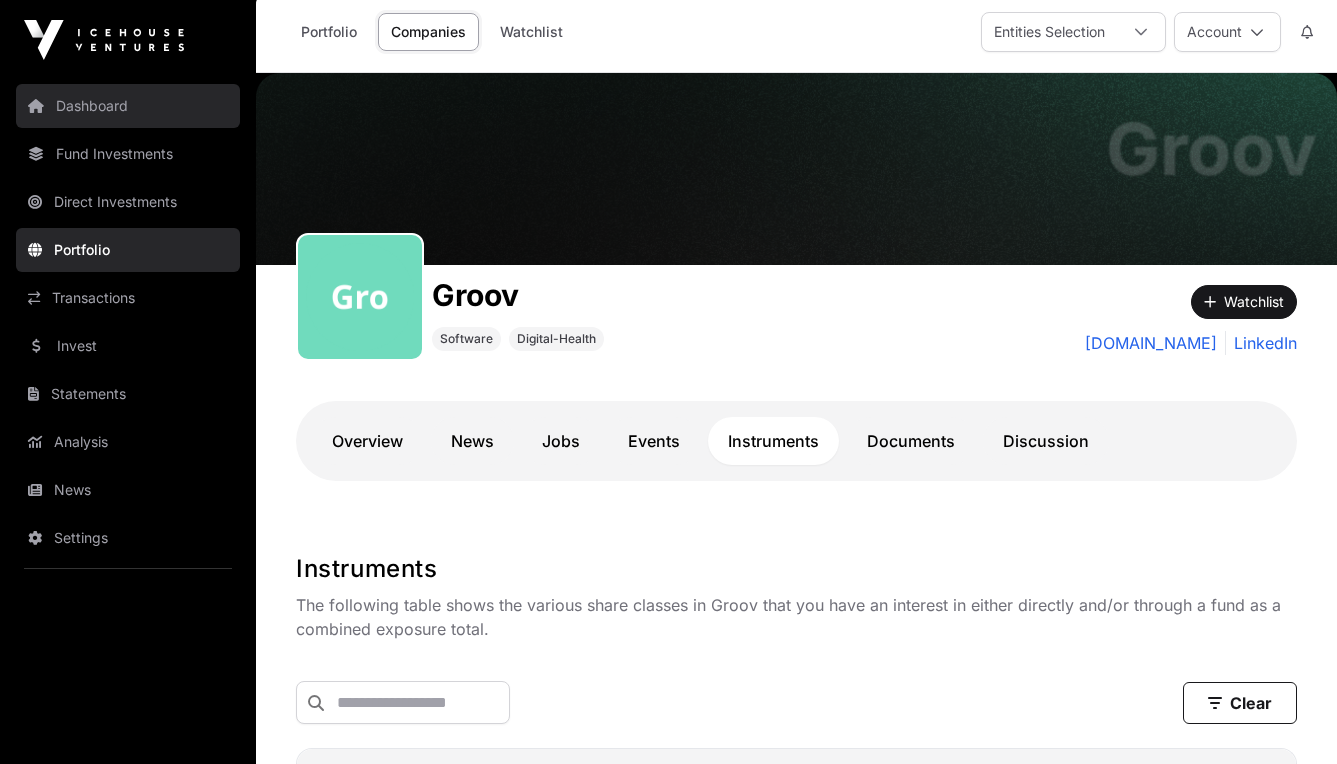 click on "Dashboard" 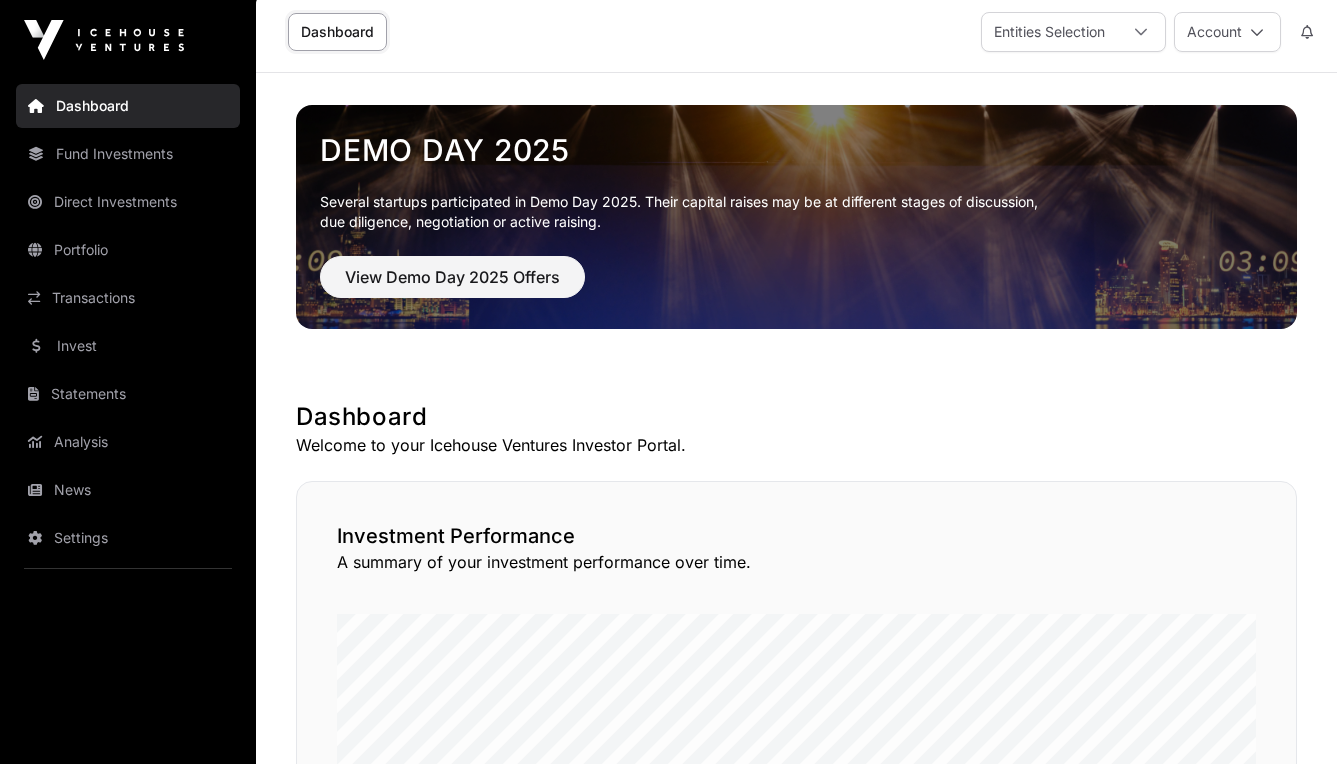 scroll, scrollTop: 0, scrollLeft: 0, axis: both 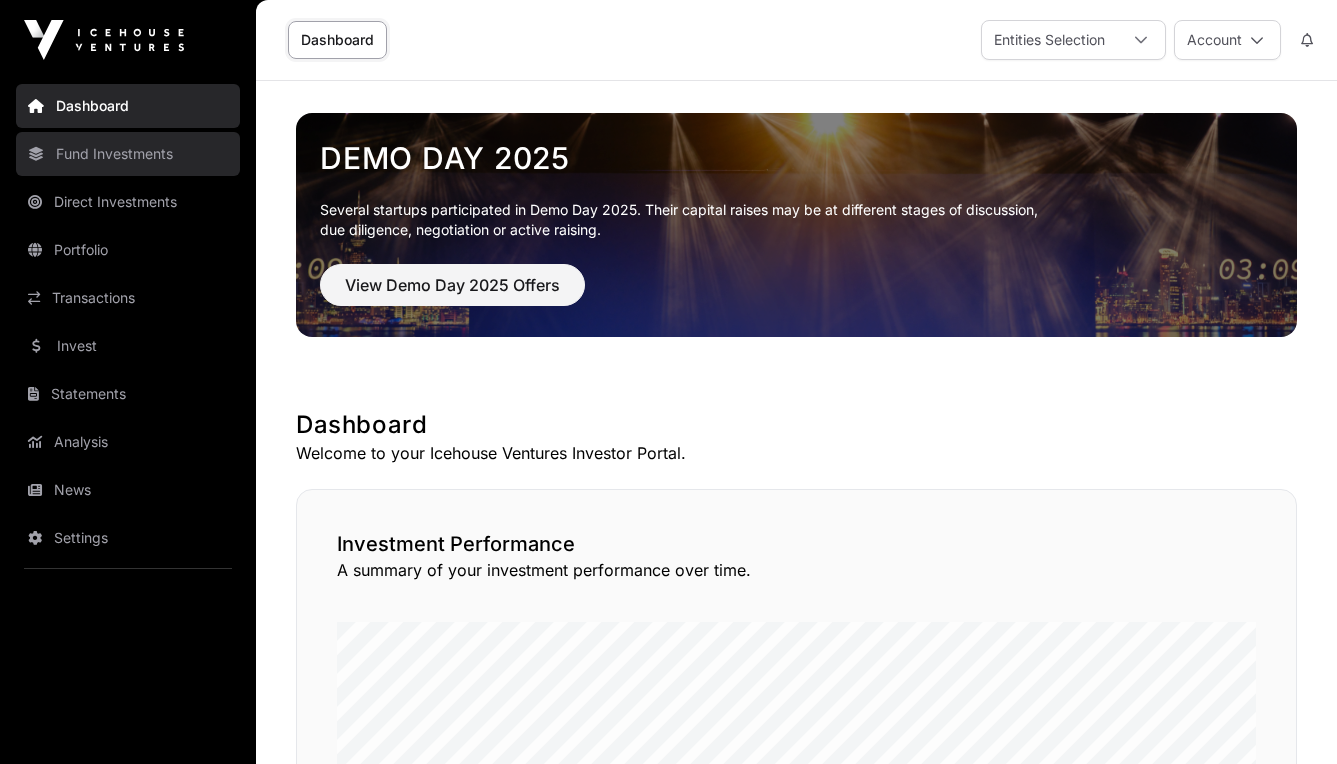 click on "Fund Investments" 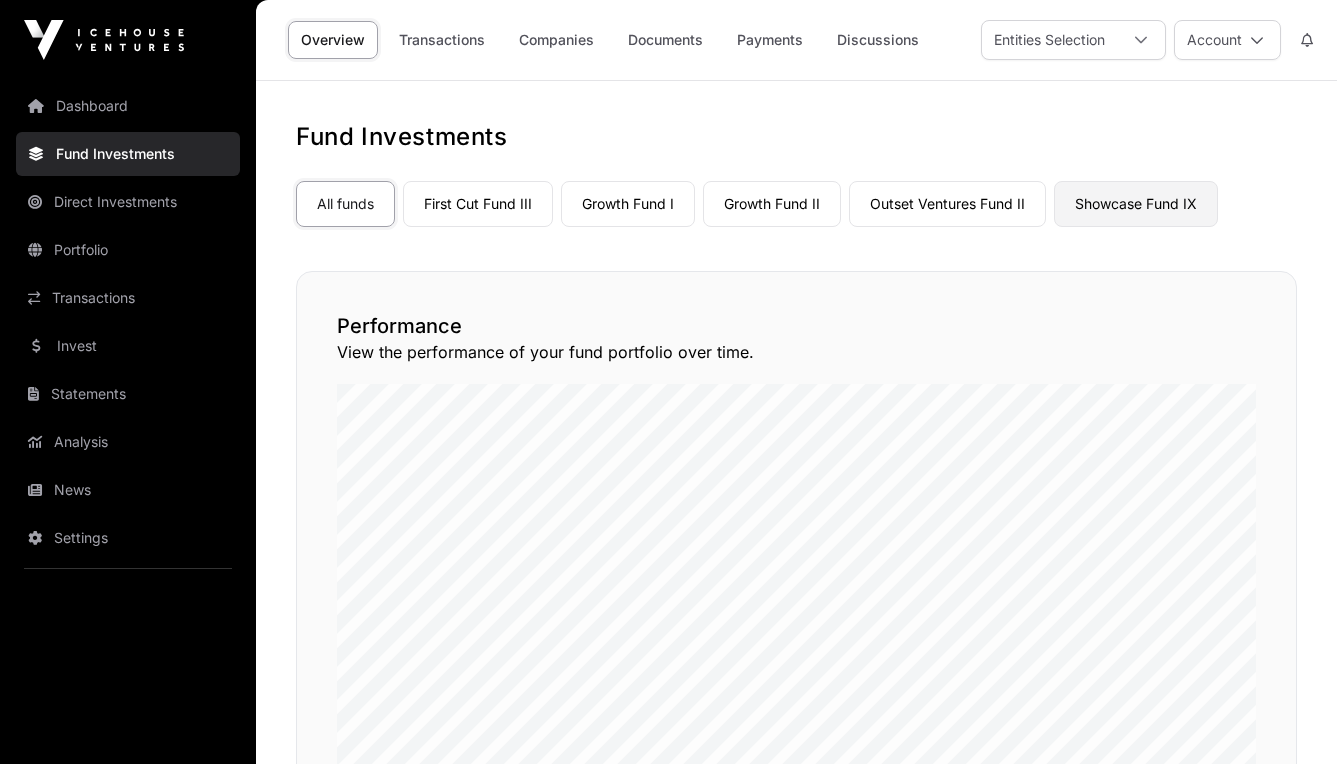 click on "Showcase Fund IX" 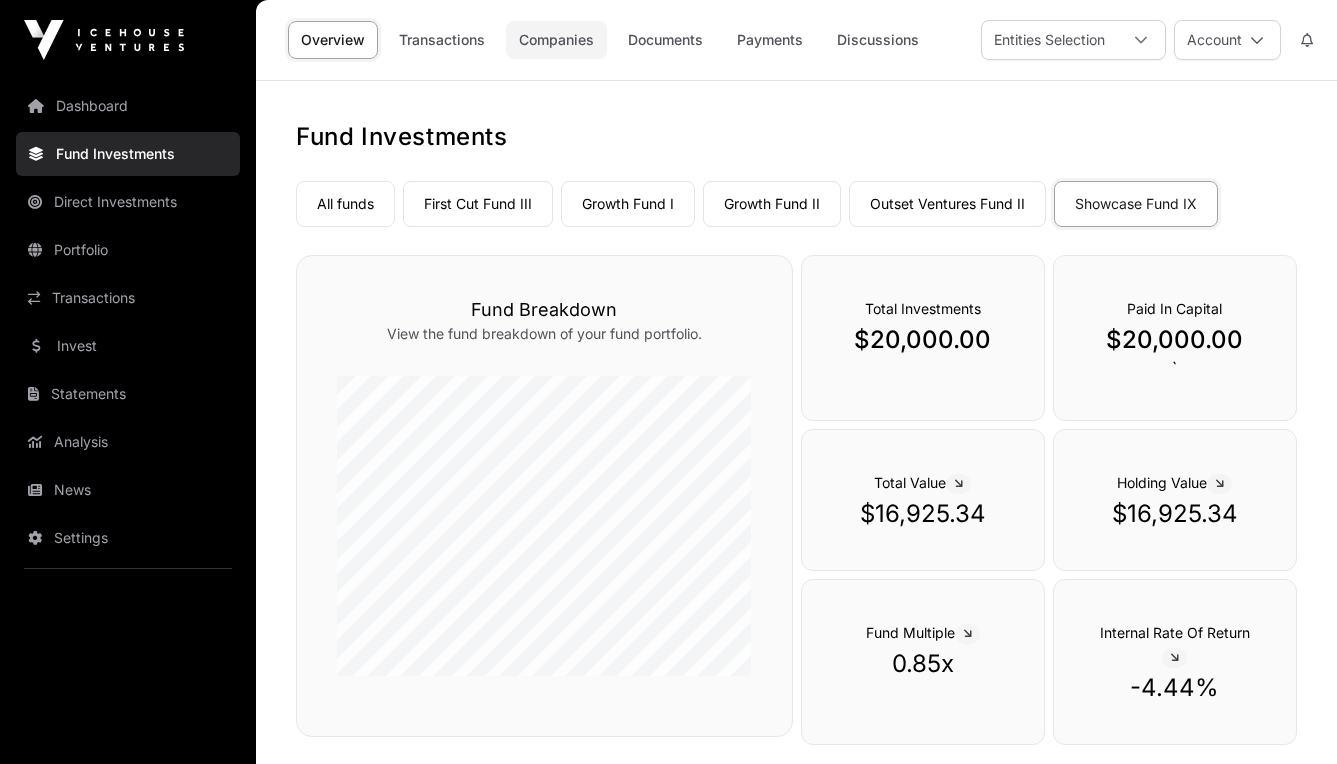 click on "Companies" 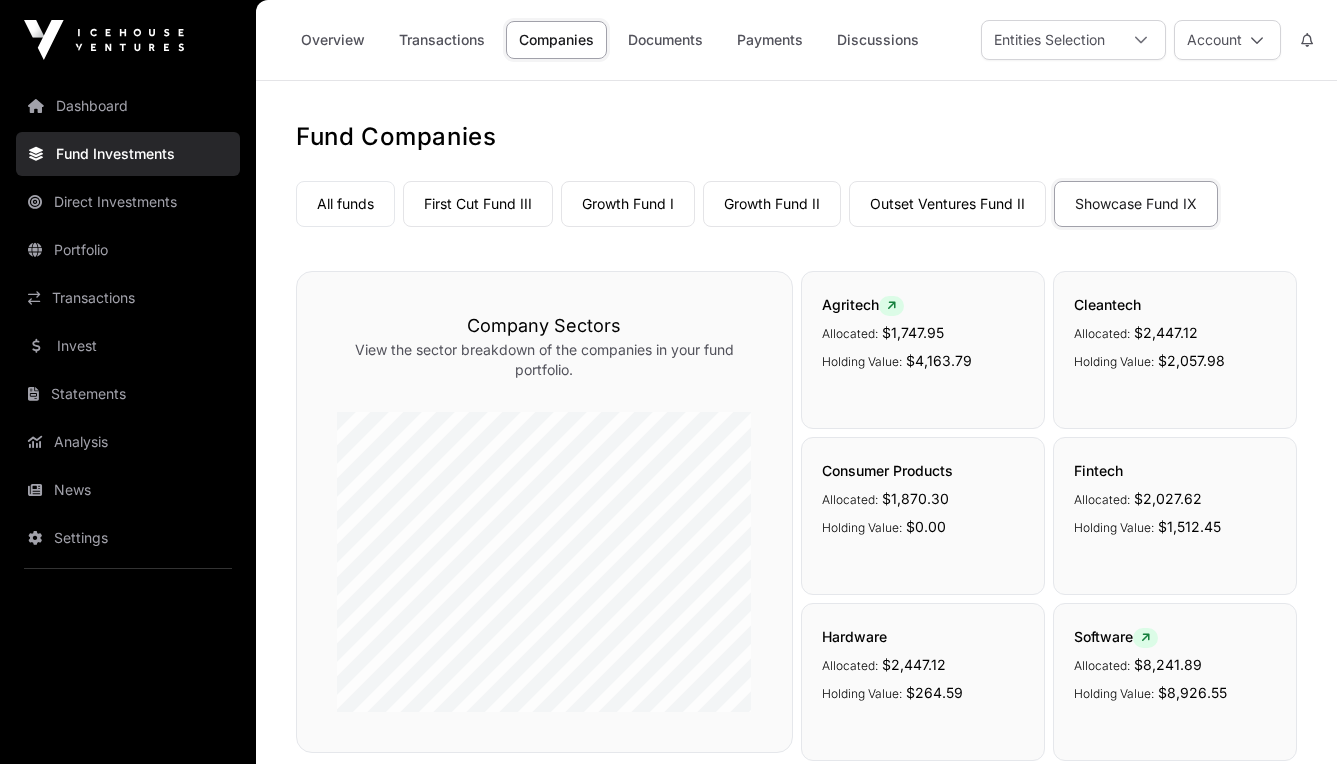 scroll, scrollTop: 0, scrollLeft: 0, axis: both 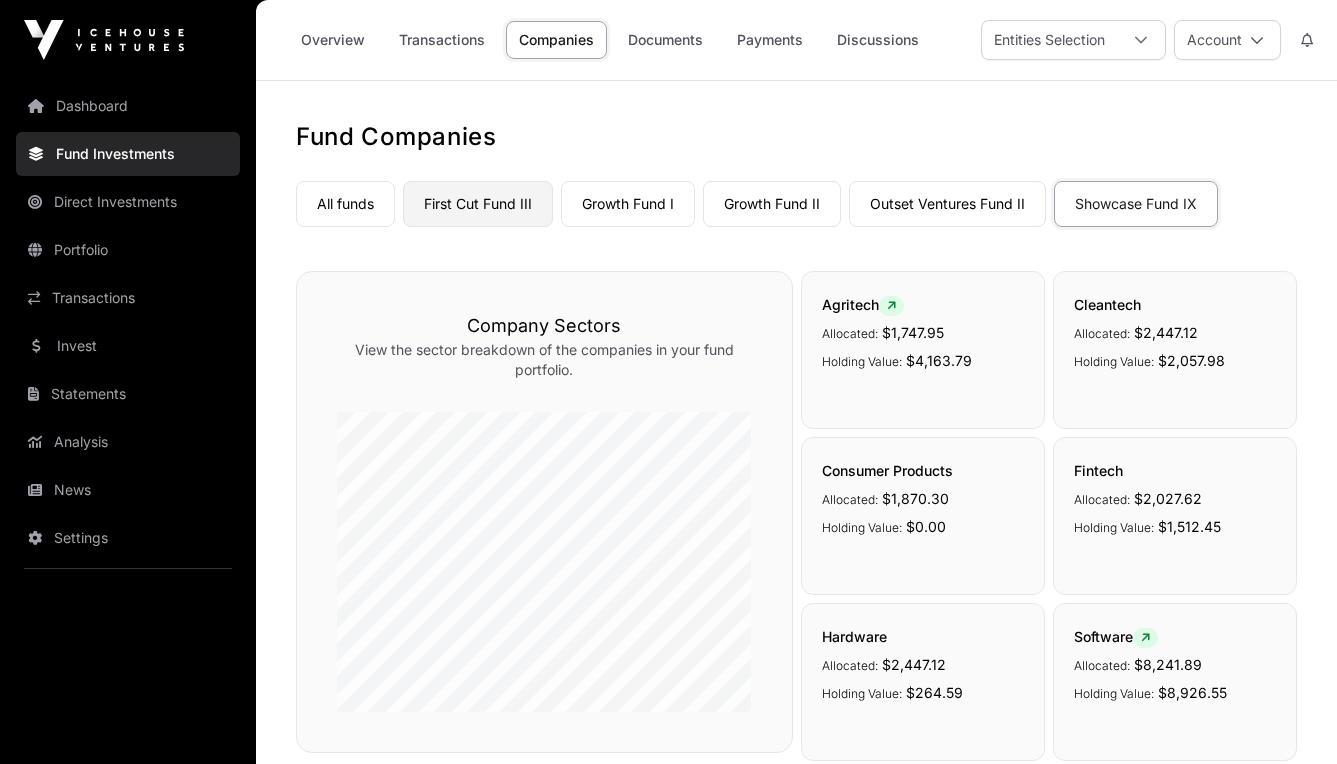 click on "First Cut Fund III" 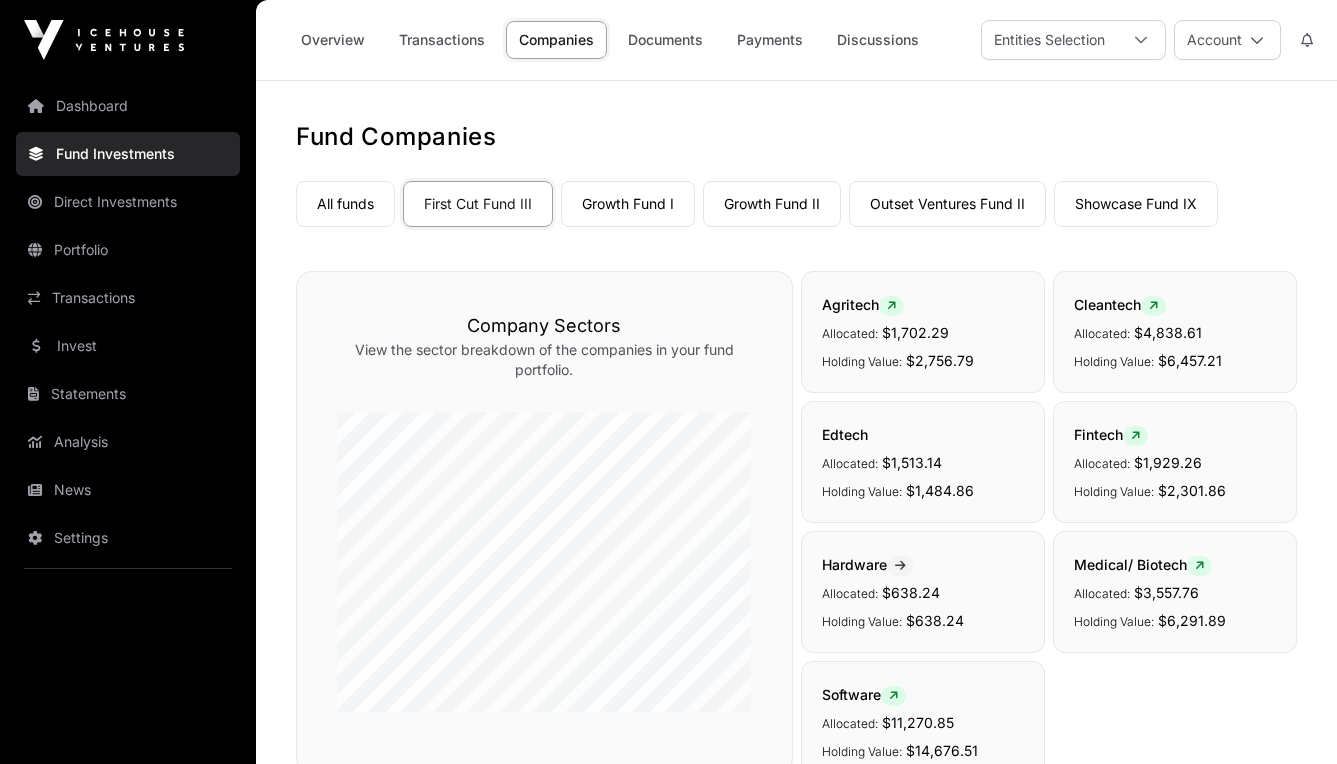 scroll, scrollTop: 0, scrollLeft: 0, axis: both 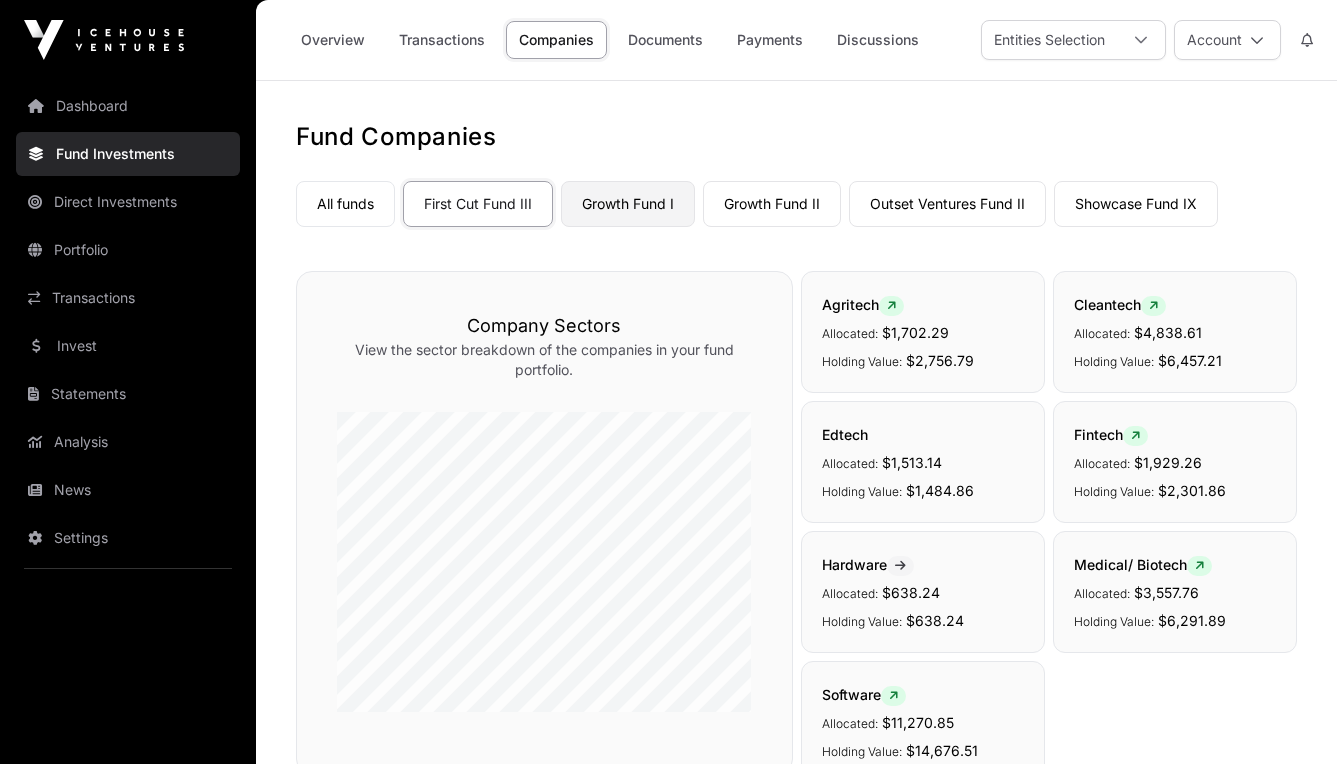 click on "Growth Fund I" 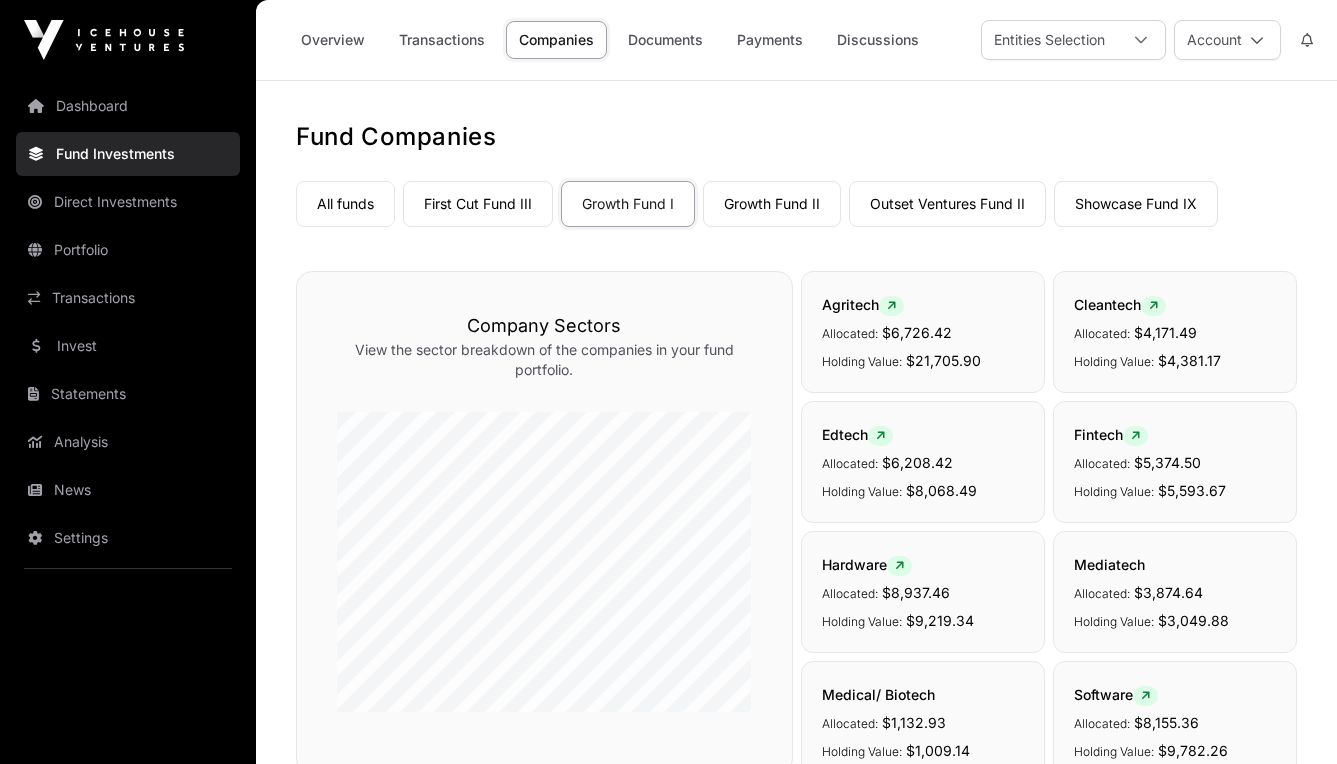 scroll, scrollTop: 0, scrollLeft: 0, axis: both 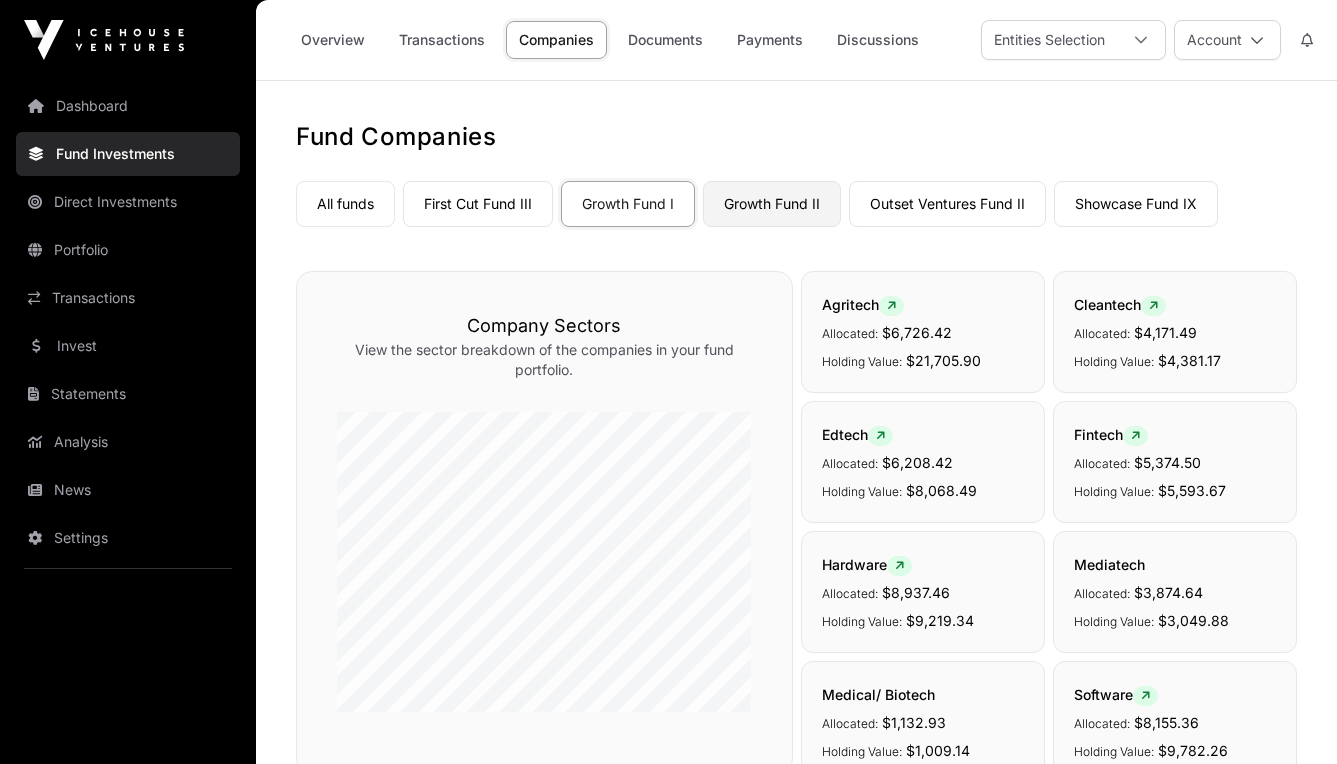 click on "Growth Fund II" 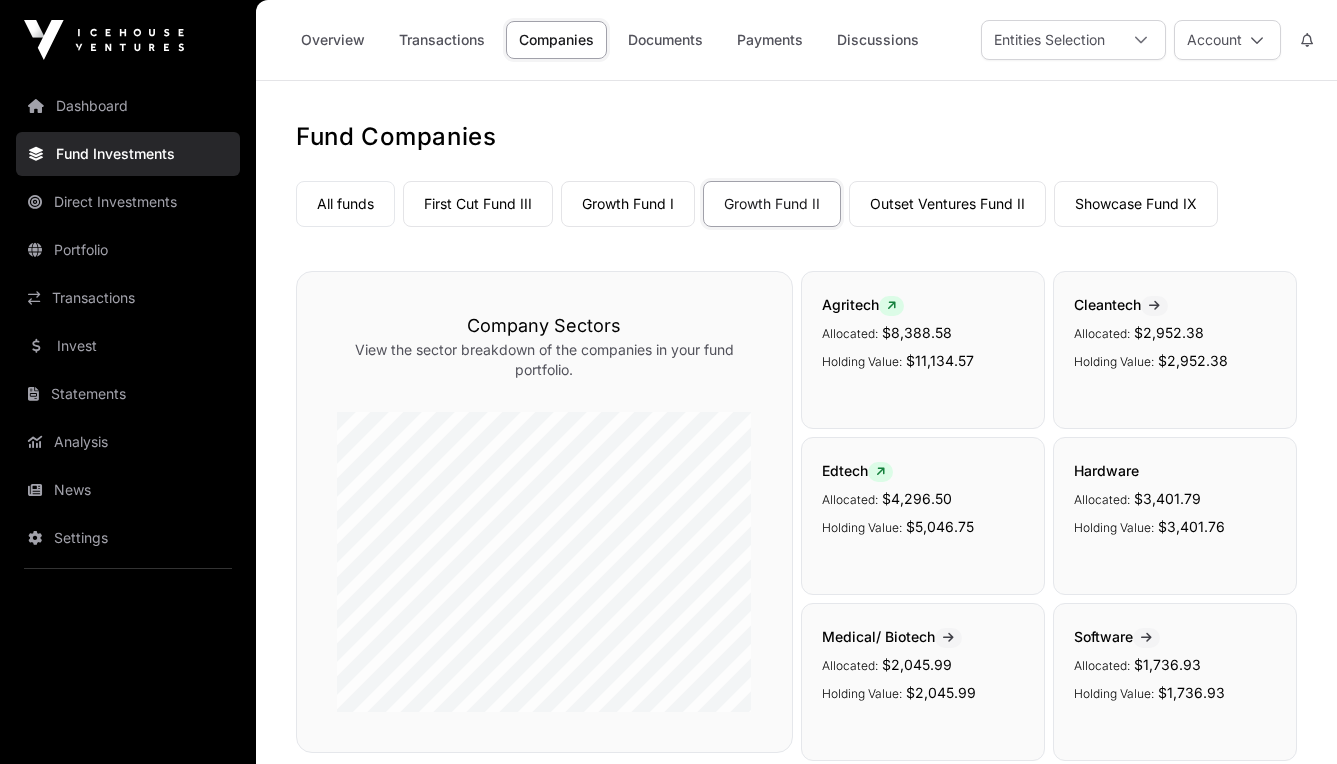 scroll, scrollTop: 0, scrollLeft: 0, axis: both 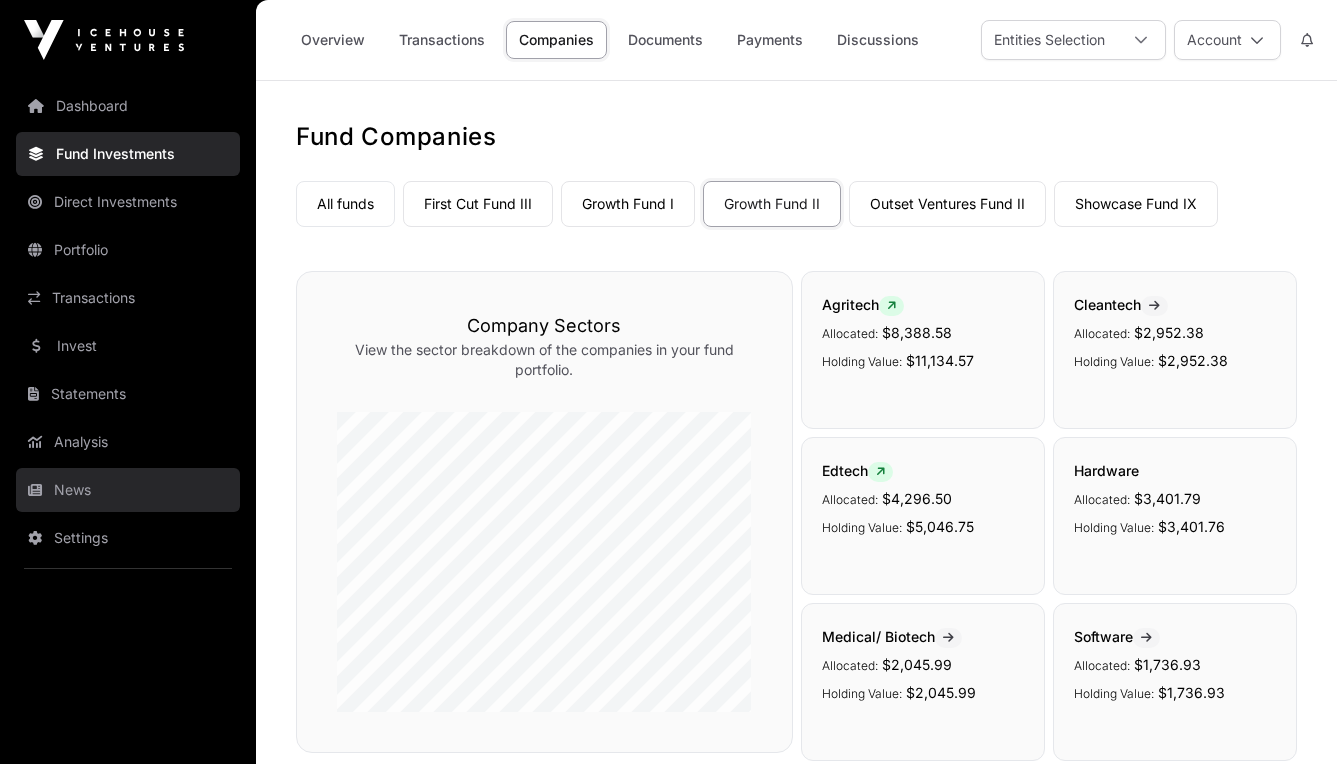click on "News" 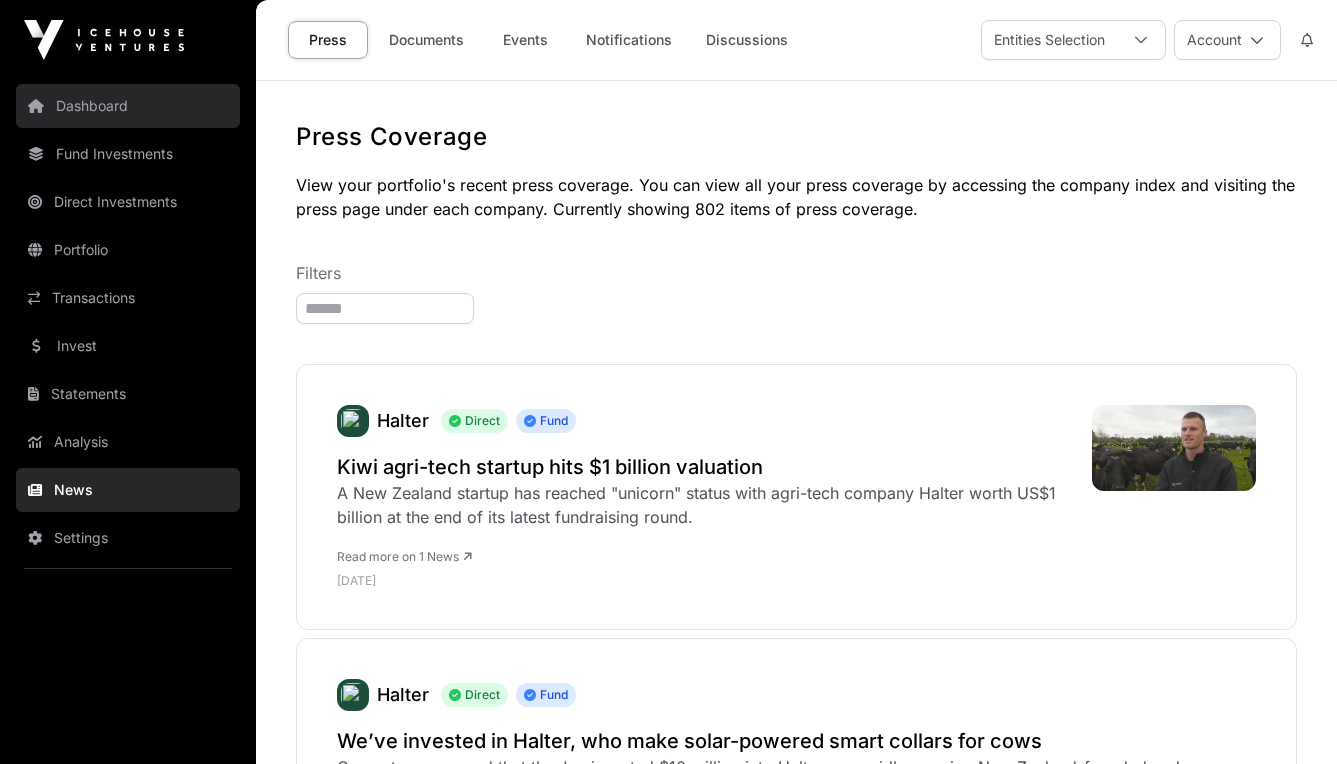 click on "Dashboard" 